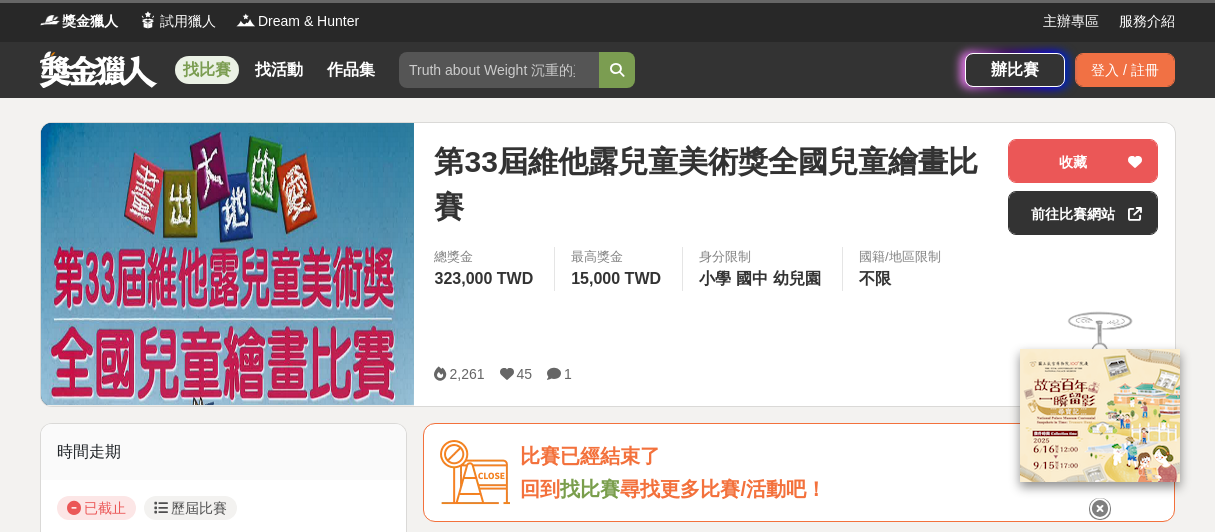 scroll, scrollTop: 0, scrollLeft: 0, axis: both 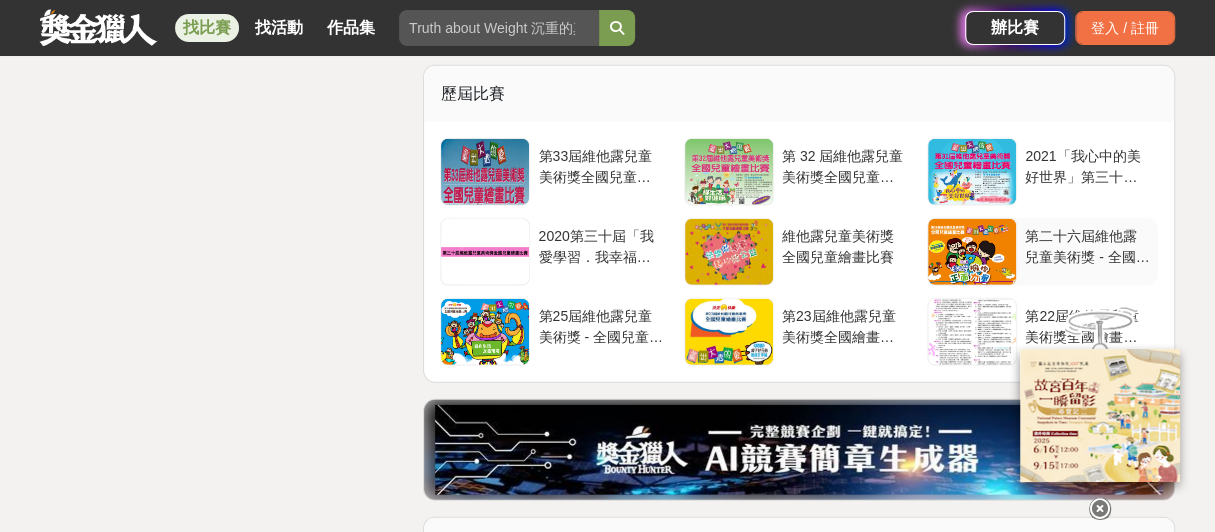click on "第二十六屆維他露兒童美術獎 - 全國兒童繪畫比賽" at bounding box center [1087, 245] 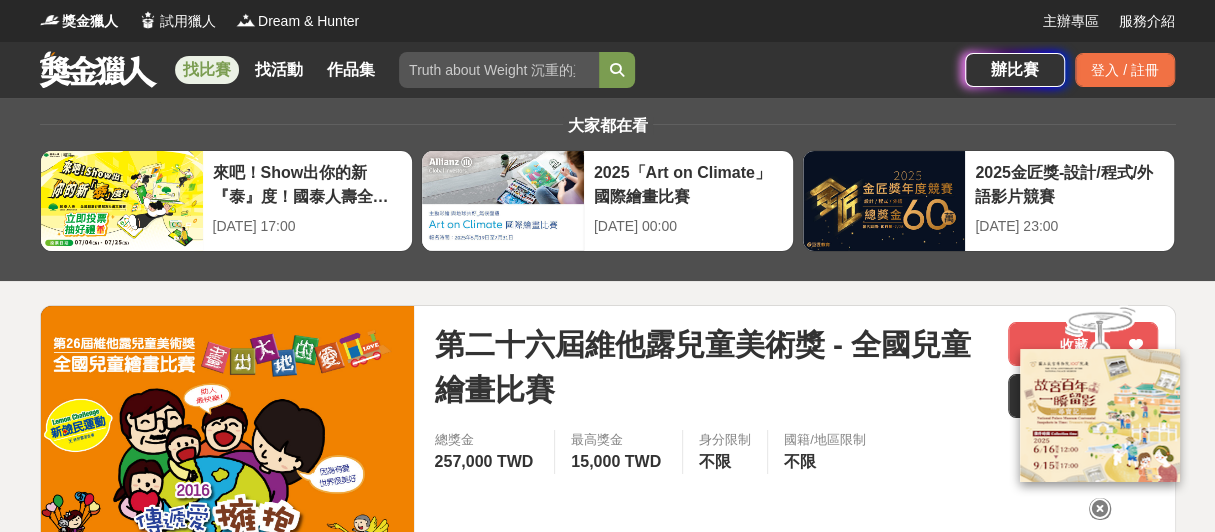 scroll, scrollTop: 99, scrollLeft: 0, axis: vertical 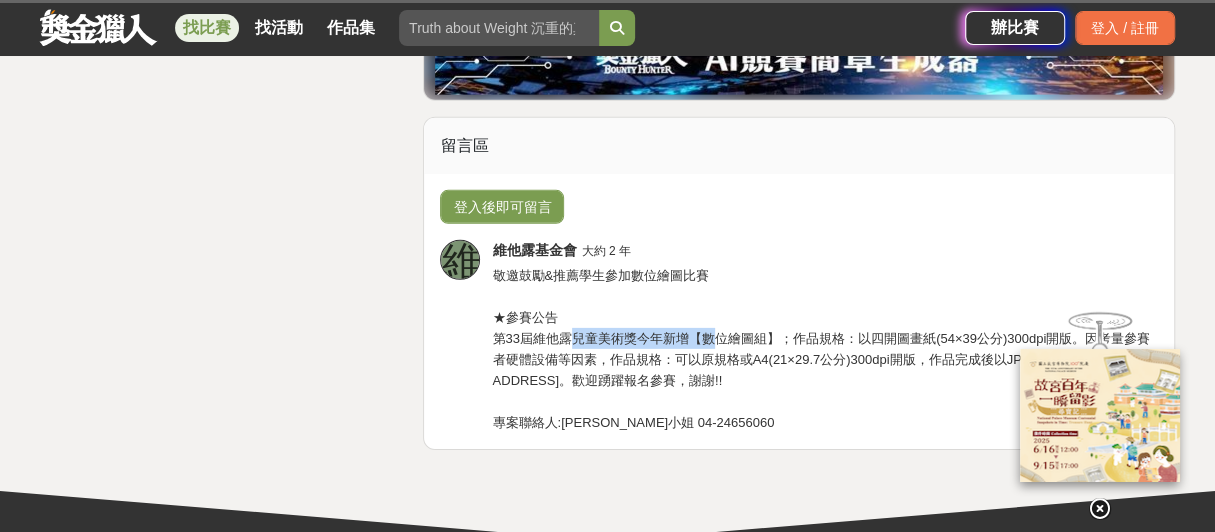 drag, startPoint x: 570, startPoint y: 334, endPoint x: 711, endPoint y: 343, distance: 141.28694 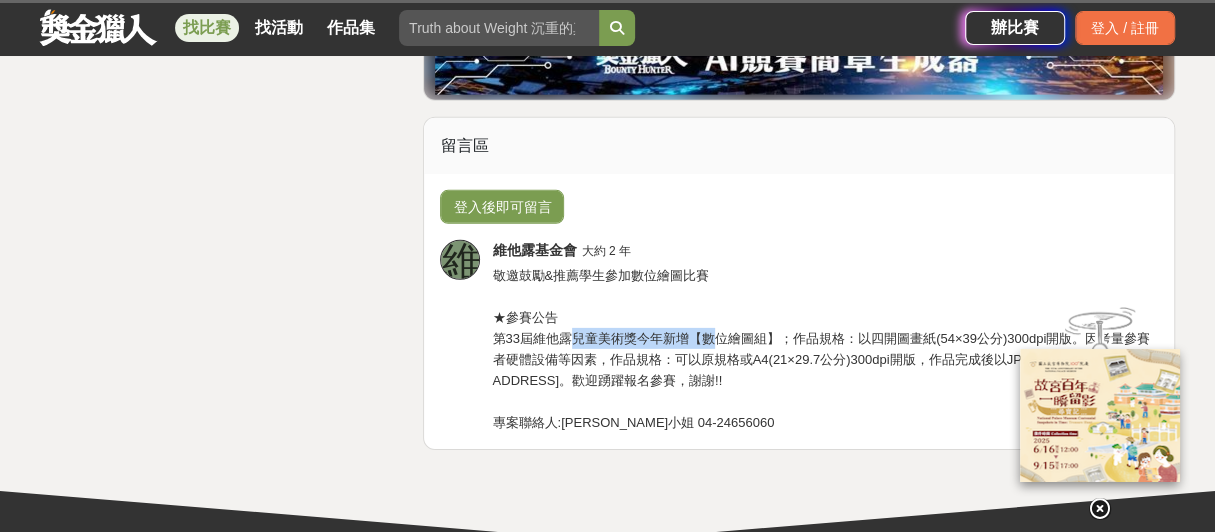click on "敬邀鼓勵&推薦學生參加數位繪圖比賽
★參賽公告
第33屆維他露兒童美術獎今年新增【數位繪圖組】；作品規格：以四開圖畫紙(54×39公分)300dpi開版。因考量參賽者硬體設備等因素，作品規格：可以原規格或A4(21×29.7公分)300dpi開版，作品完成後以JPG格式上傳至 [EMAIL_ADDRESS]。歡迎踴躍報名參賽，謝謝!!
專案聯絡人:[PERSON_NAME]小姐 04-24656060" at bounding box center (821, 349) 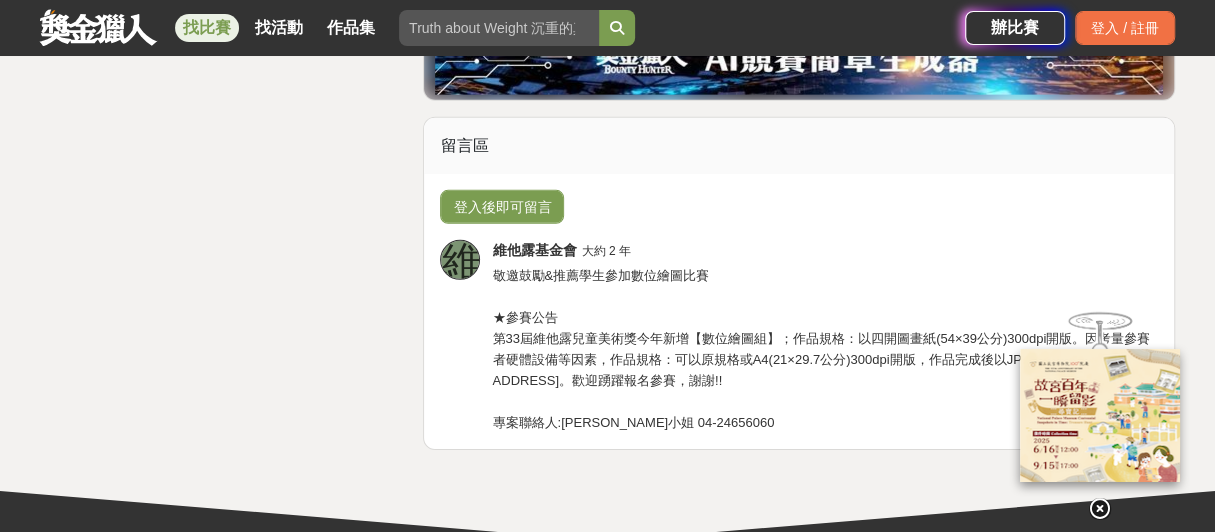 click at bounding box center [1100, 509] 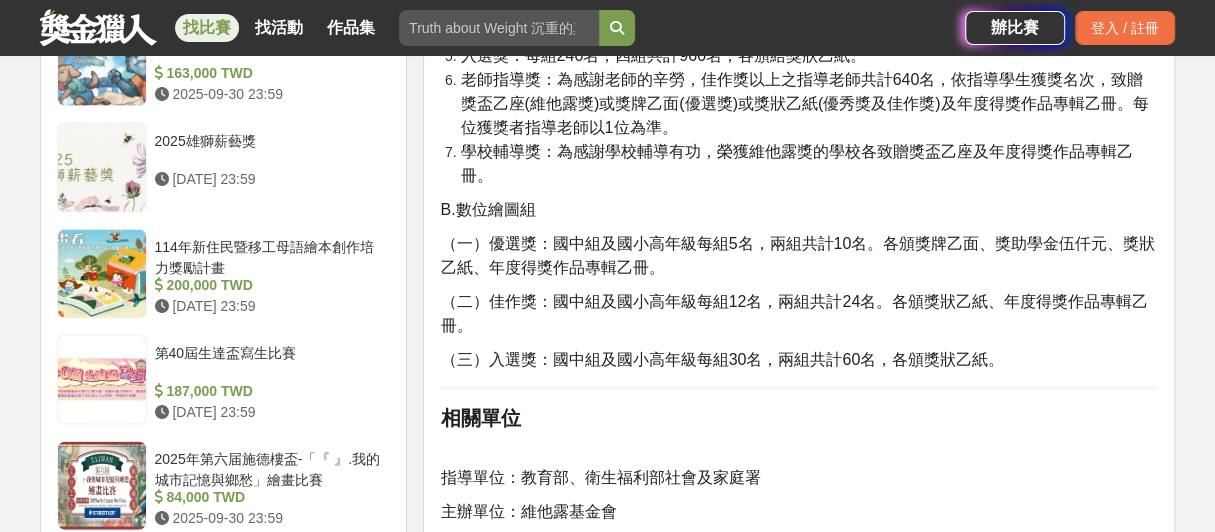 scroll, scrollTop: 0, scrollLeft: 0, axis: both 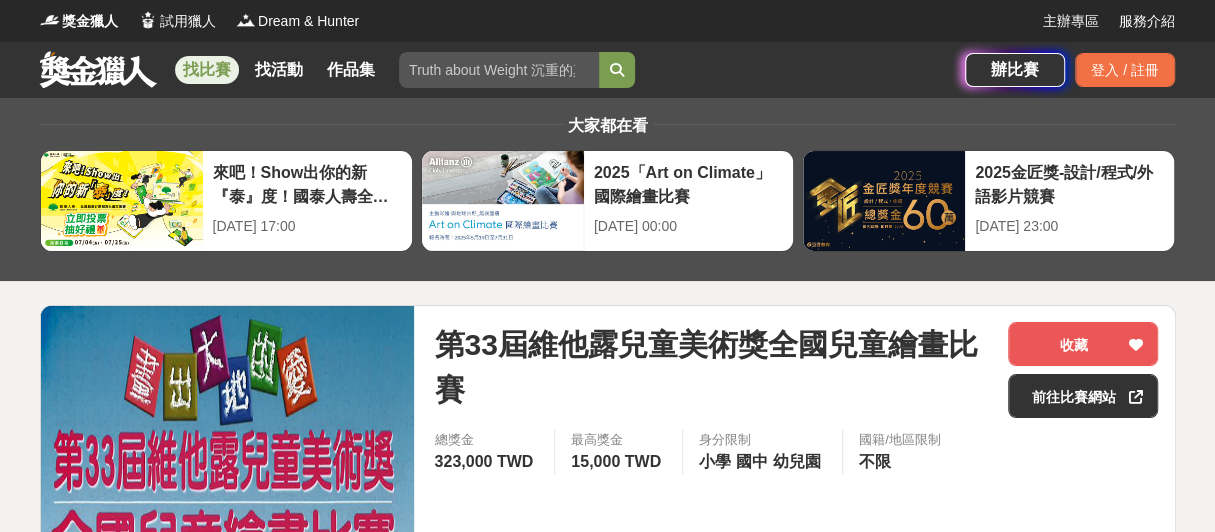 click on "找比賽" at bounding box center (207, 70) 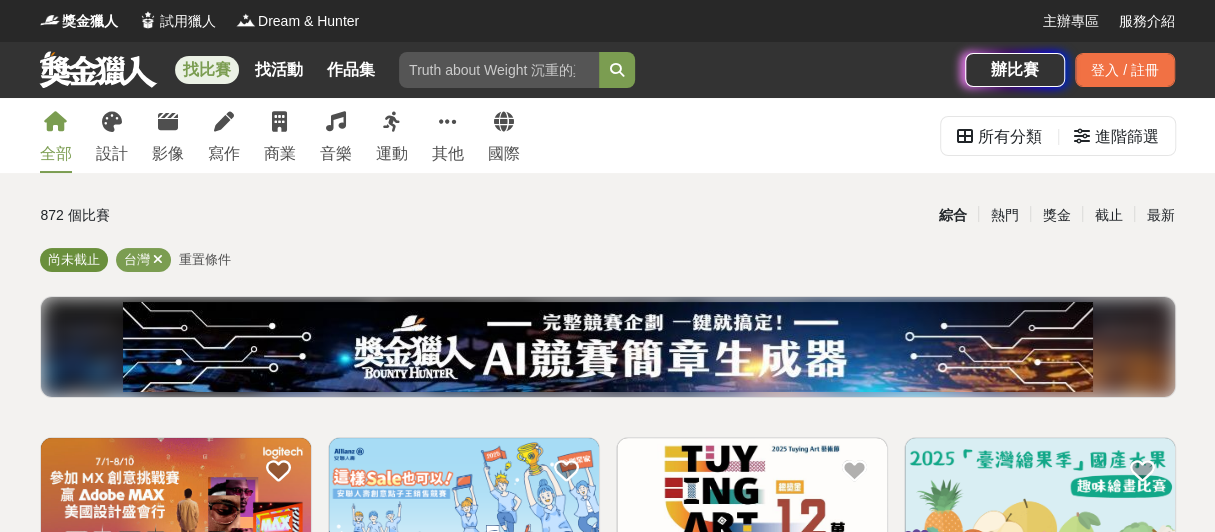 click on "尚未截止" at bounding box center [74, 259] 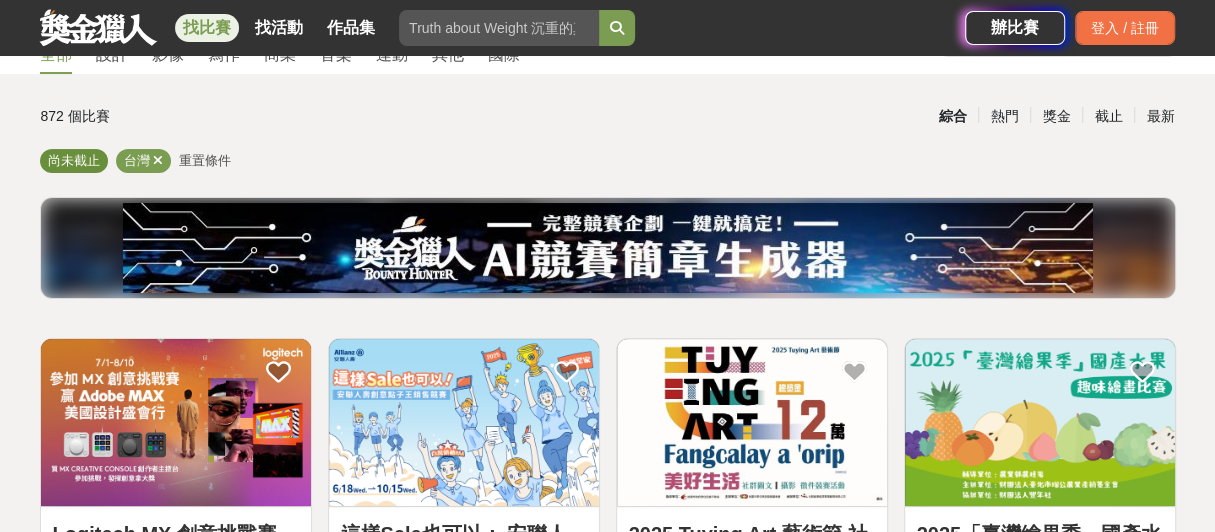 scroll, scrollTop: 0, scrollLeft: 0, axis: both 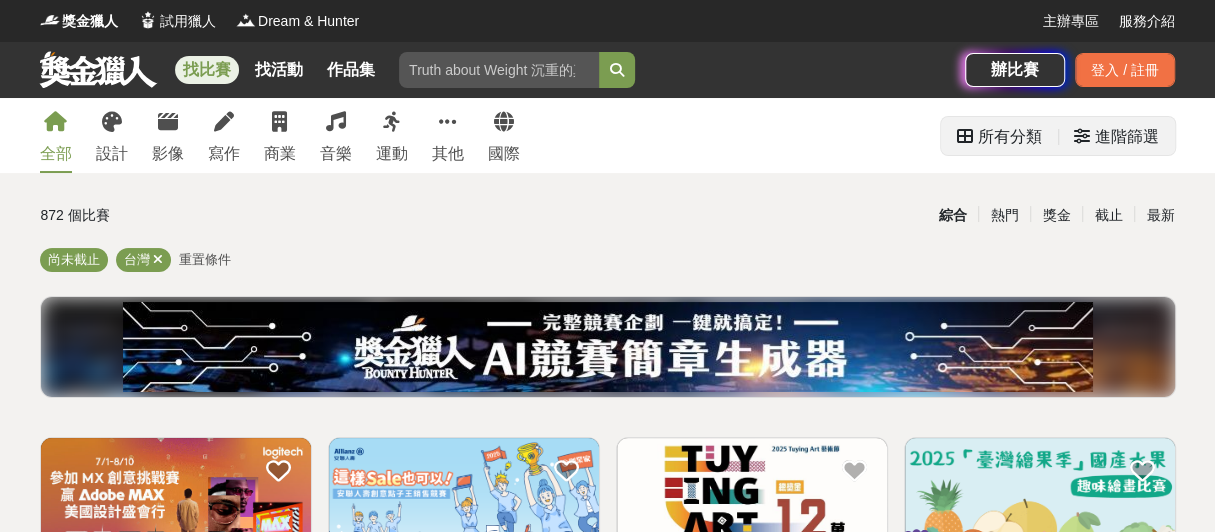 click on "進階篩選" at bounding box center (1127, 137) 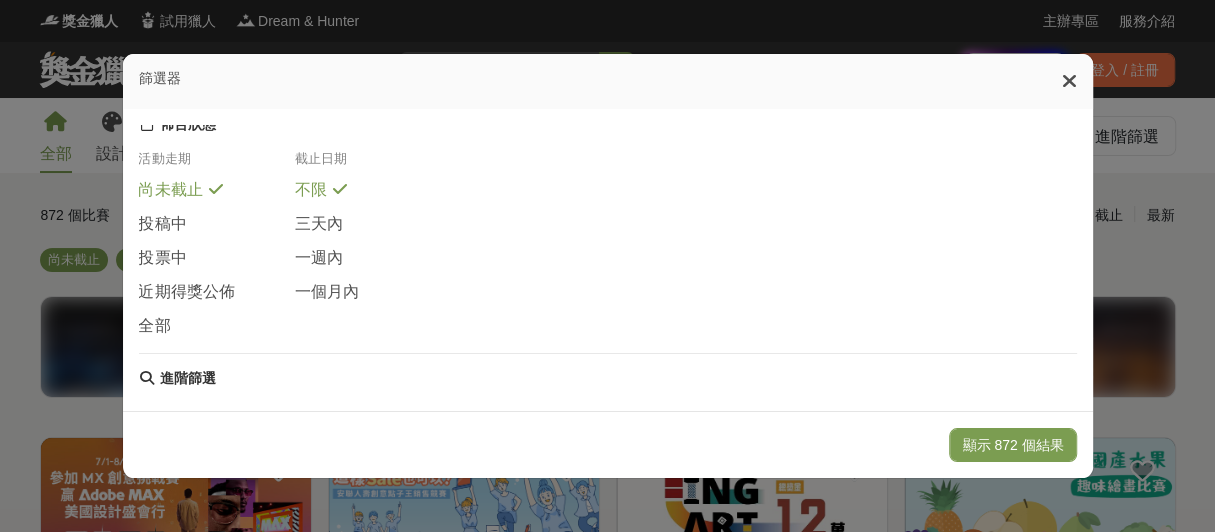 scroll, scrollTop: 200, scrollLeft: 0, axis: vertical 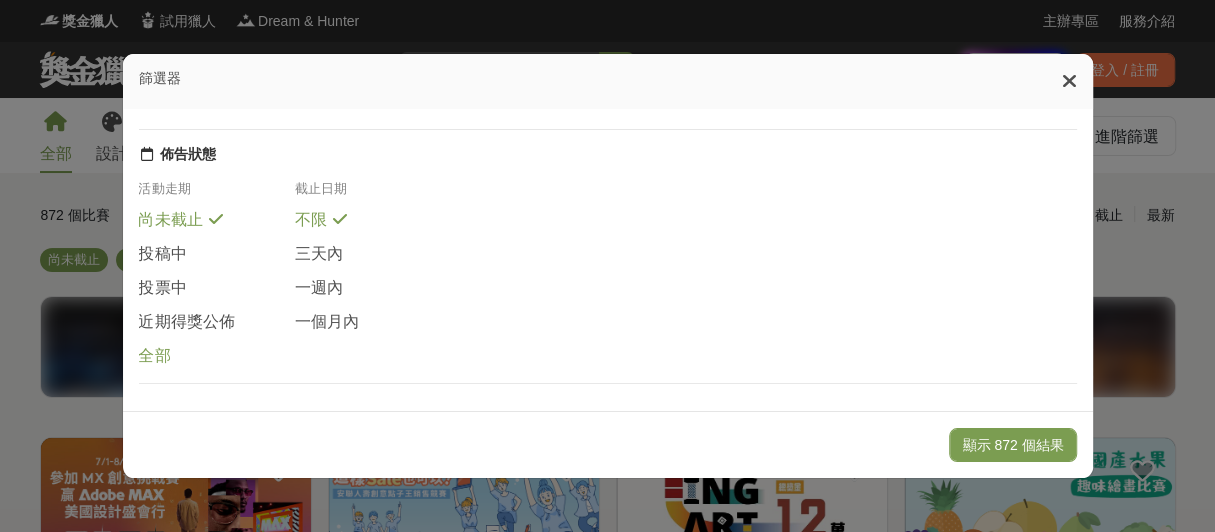 click on "全部" at bounding box center (155, 356) 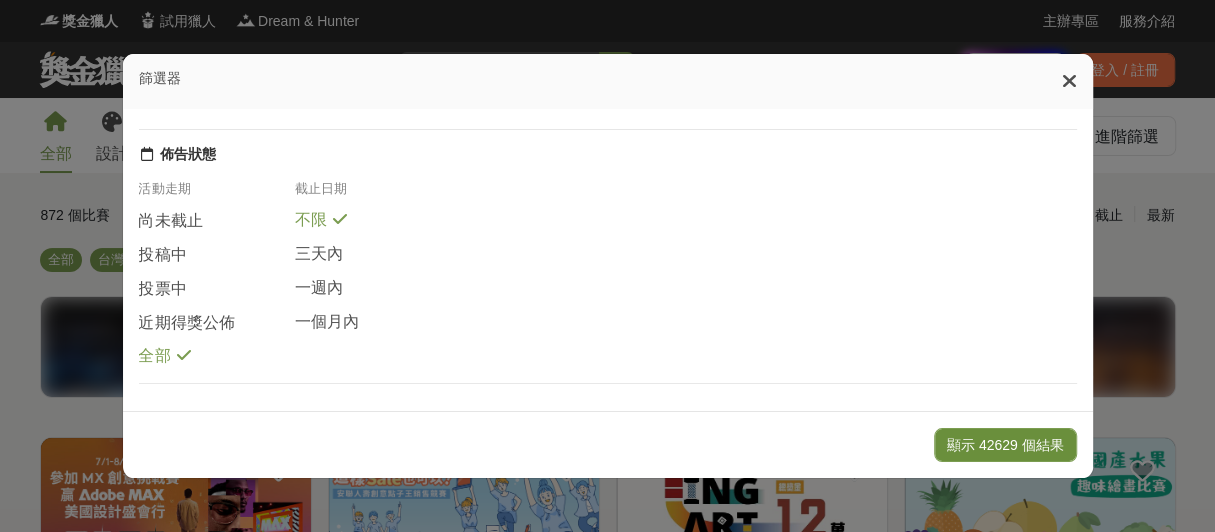 click on "顯示 42629 個結果" at bounding box center [1005, 445] 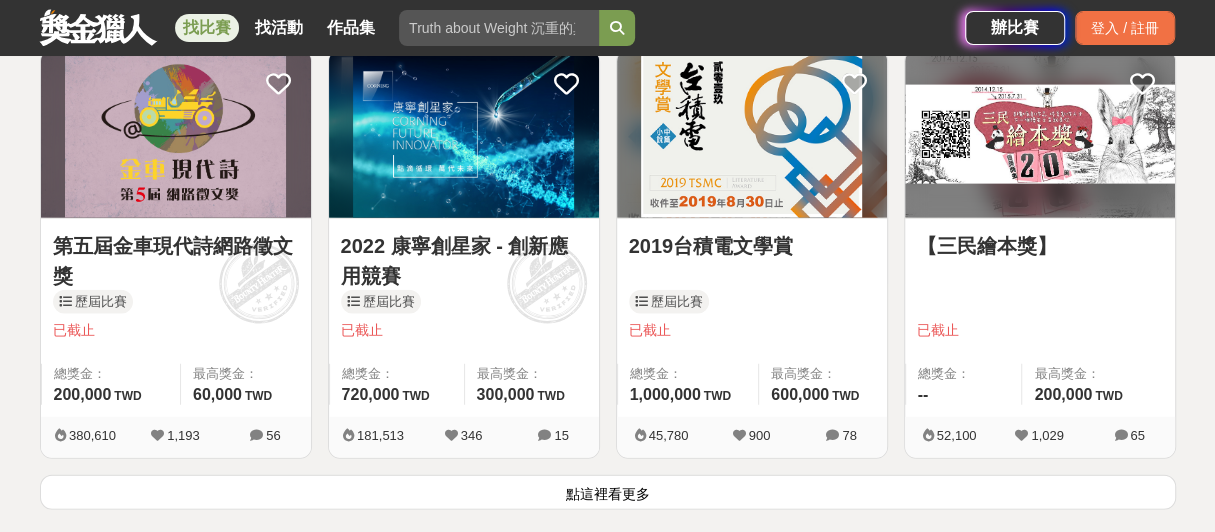 scroll, scrollTop: 2610, scrollLeft: 0, axis: vertical 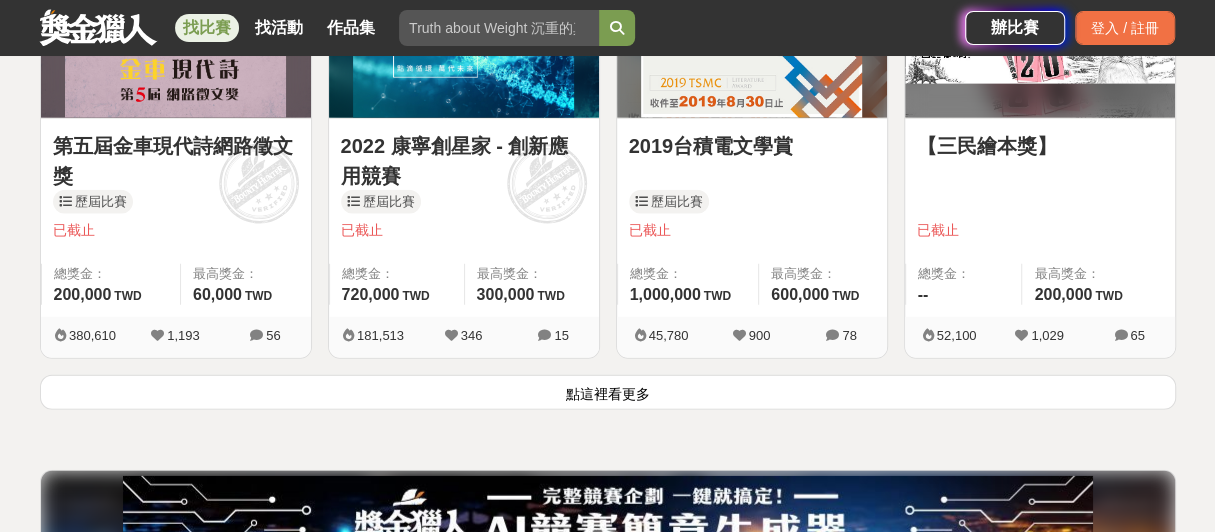 click at bounding box center [499, 28] 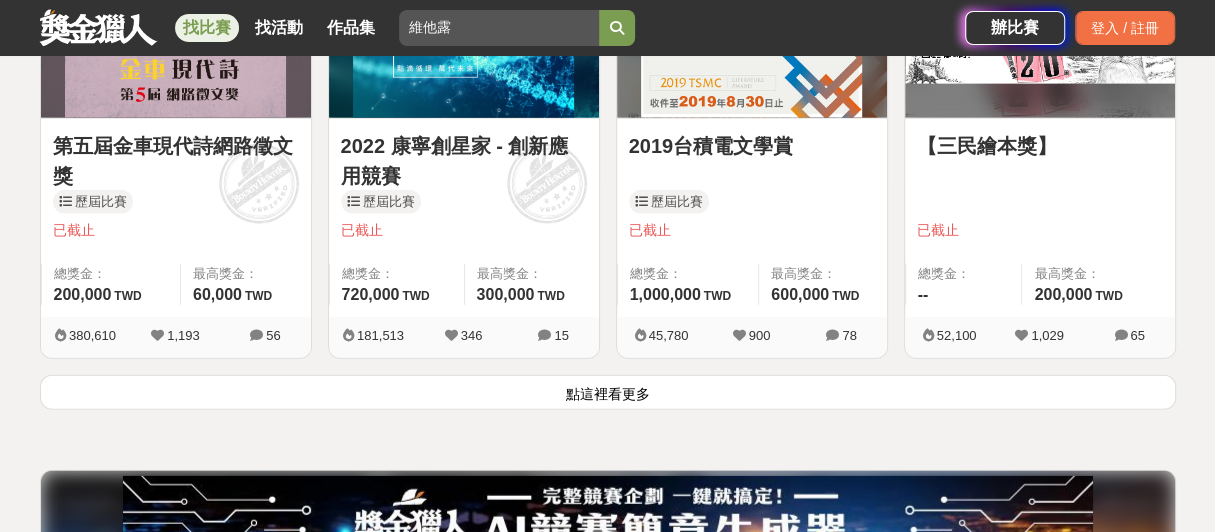 click at bounding box center (617, 28) 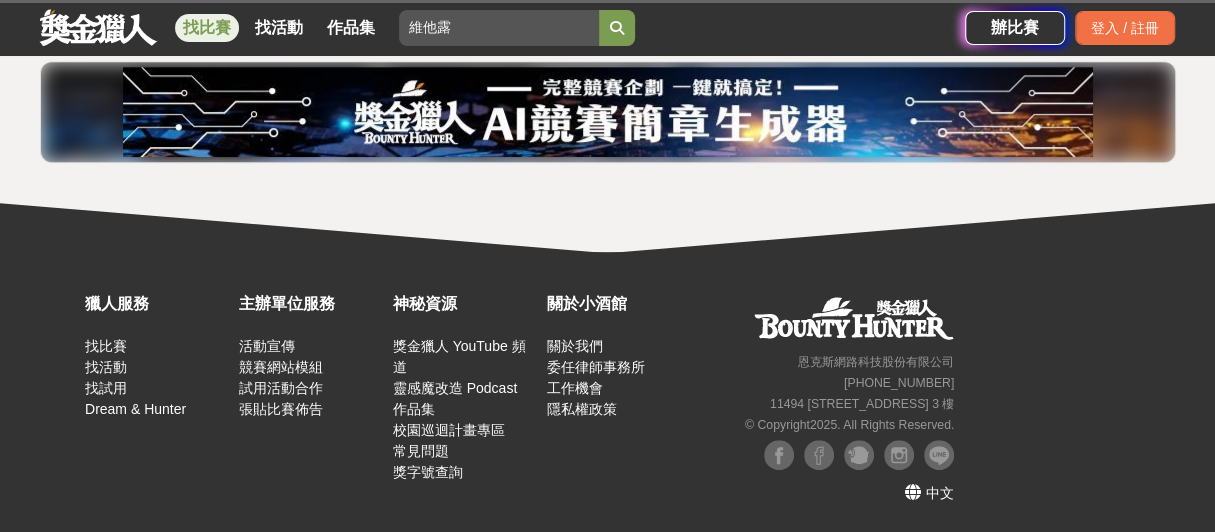 scroll, scrollTop: 510, scrollLeft: 0, axis: vertical 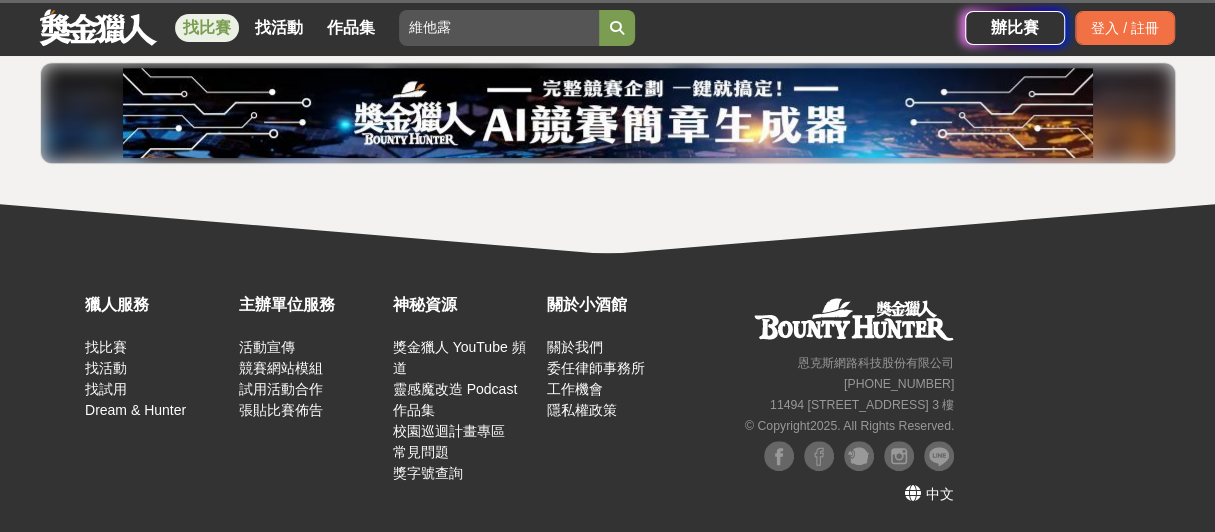 click at bounding box center (617, 28) 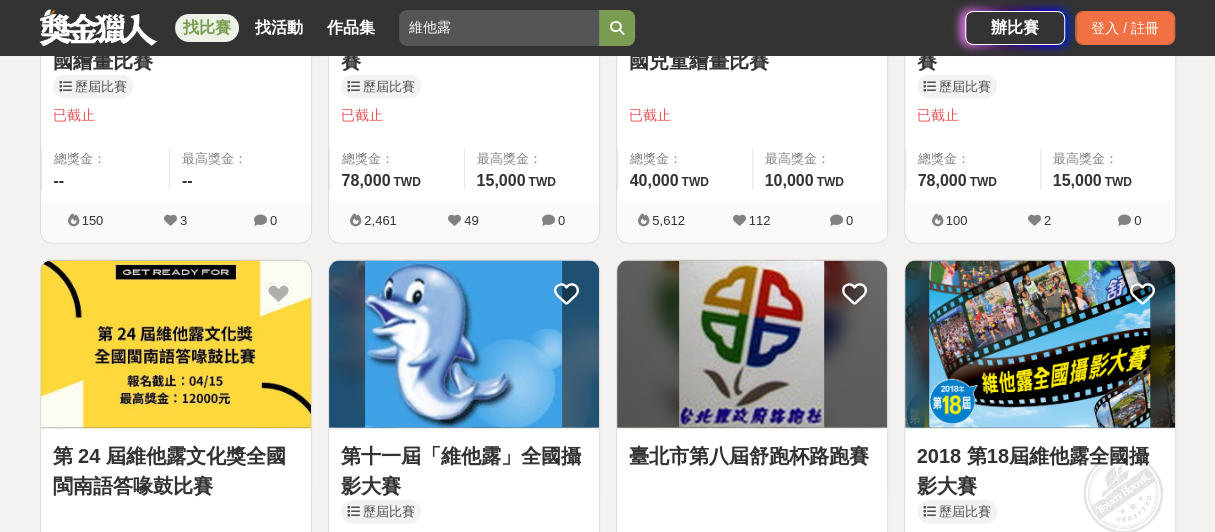 scroll, scrollTop: 2200, scrollLeft: 0, axis: vertical 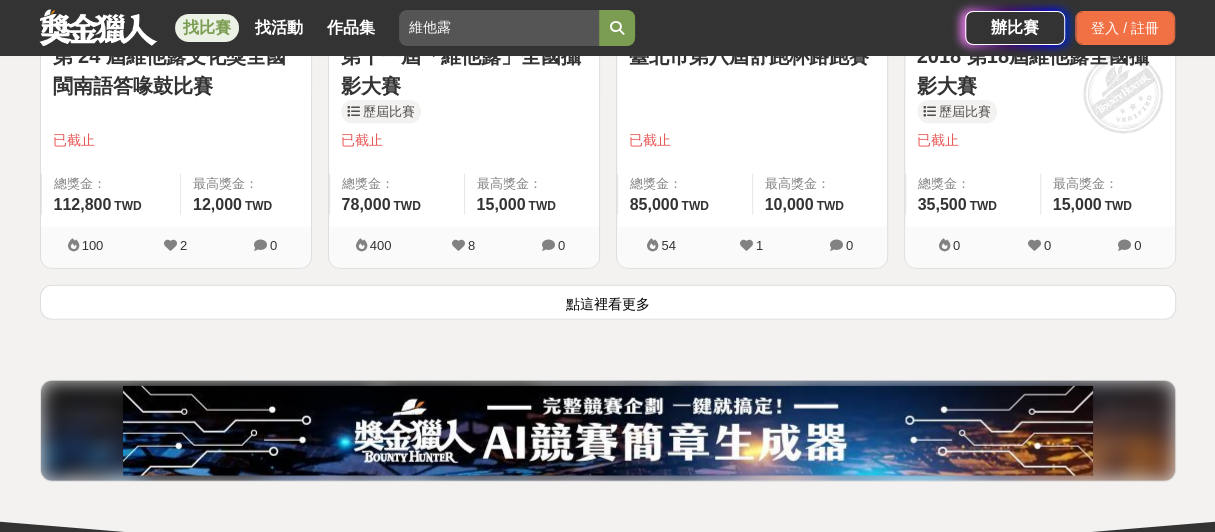 click on "點這裡看更多" at bounding box center [608, 302] 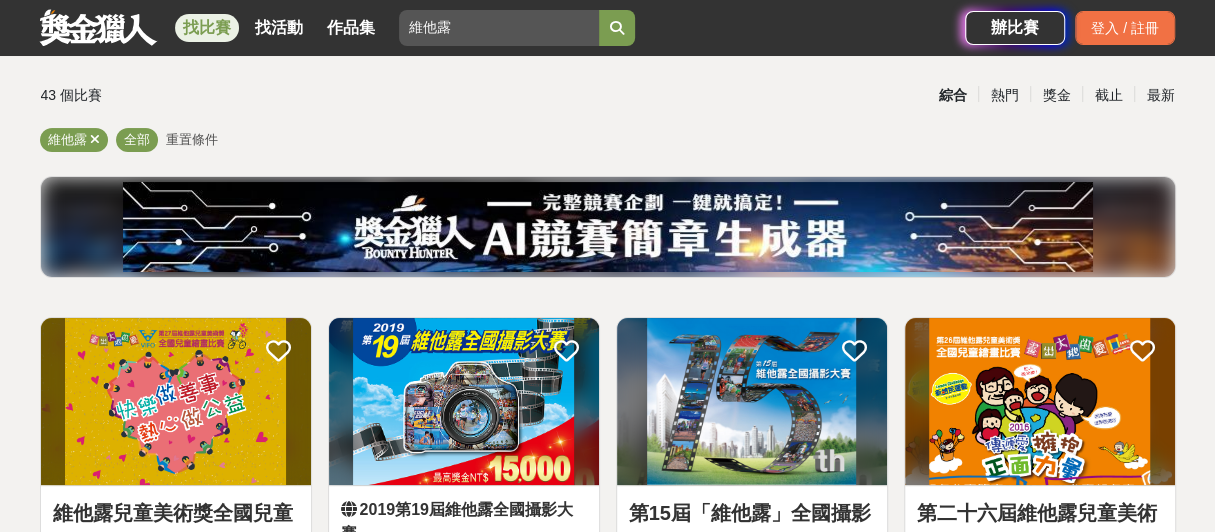 scroll, scrollTop: 0, scrollLeft: 0, axis: both 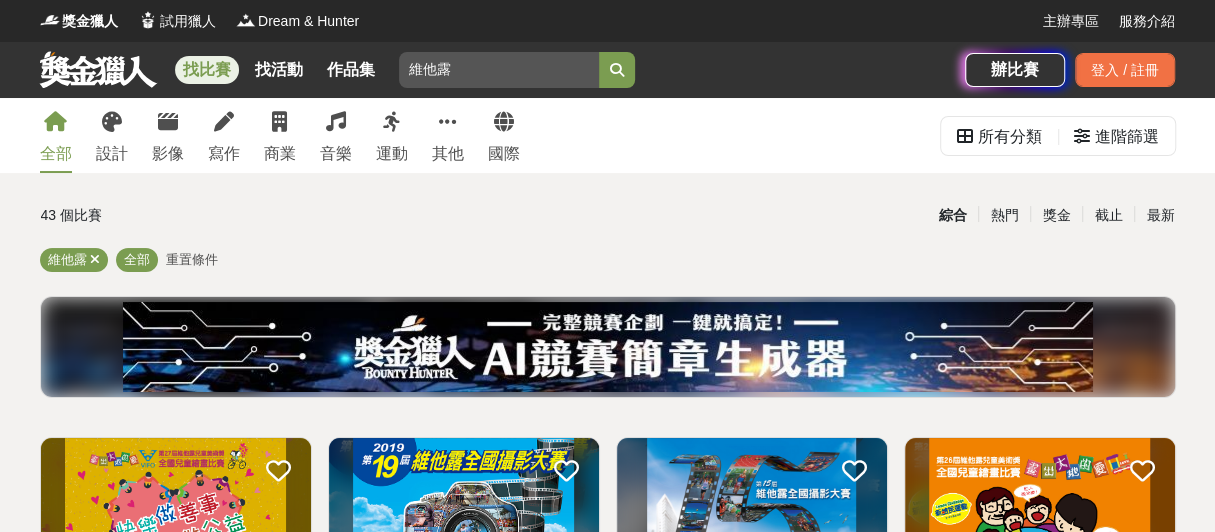 click on "找比賽" at bounding box center [207, 70] 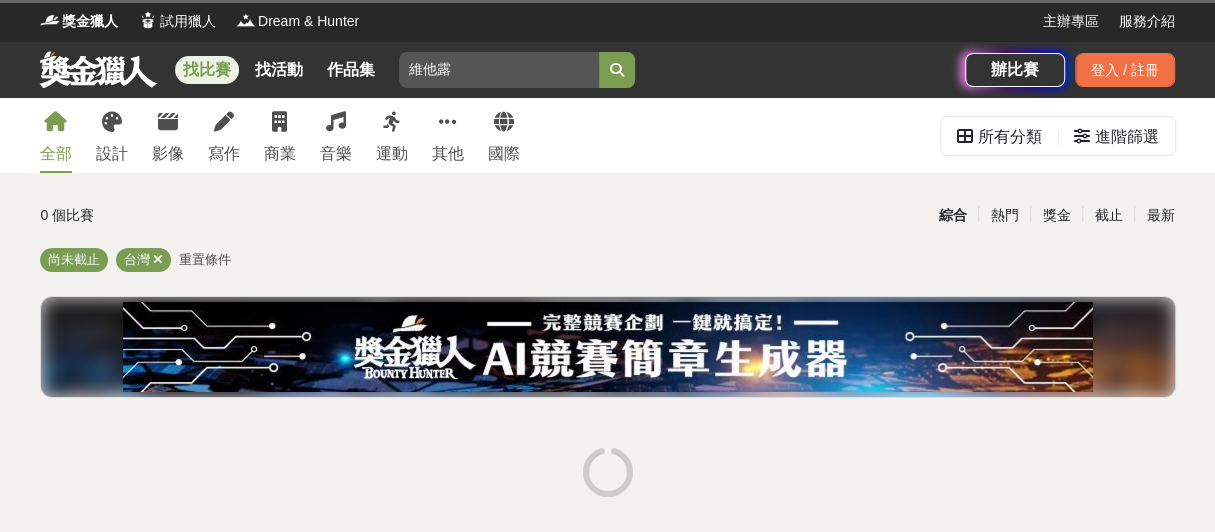 click on "維他露" at bounding box center (499, 70) 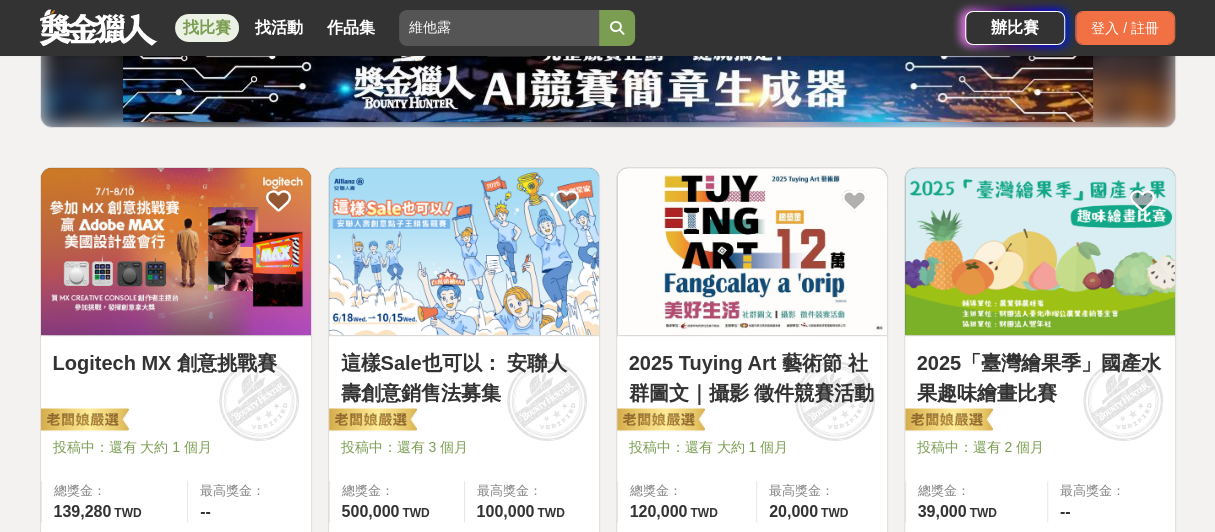 scroll, scrollTop: 0, scrollLeft: 0, axis: both 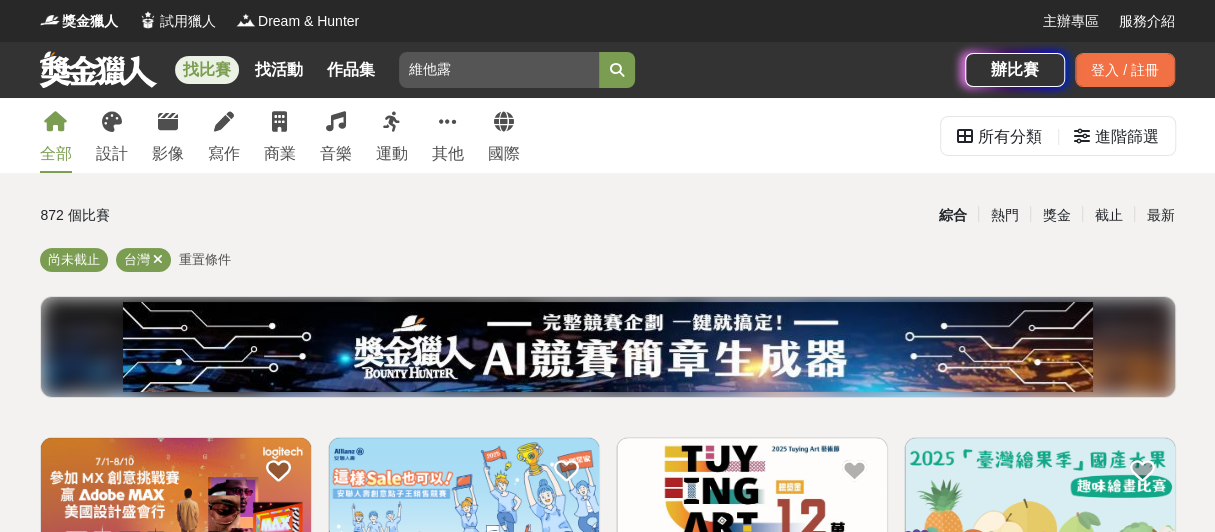 click on "維他露" at bounding box center (499, 70) 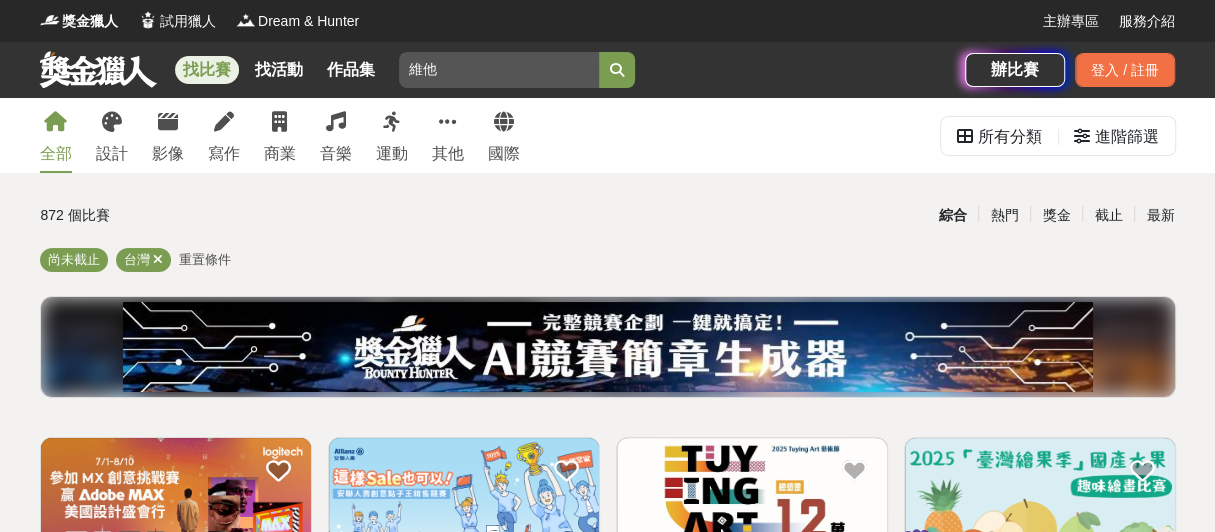 type on "維他" 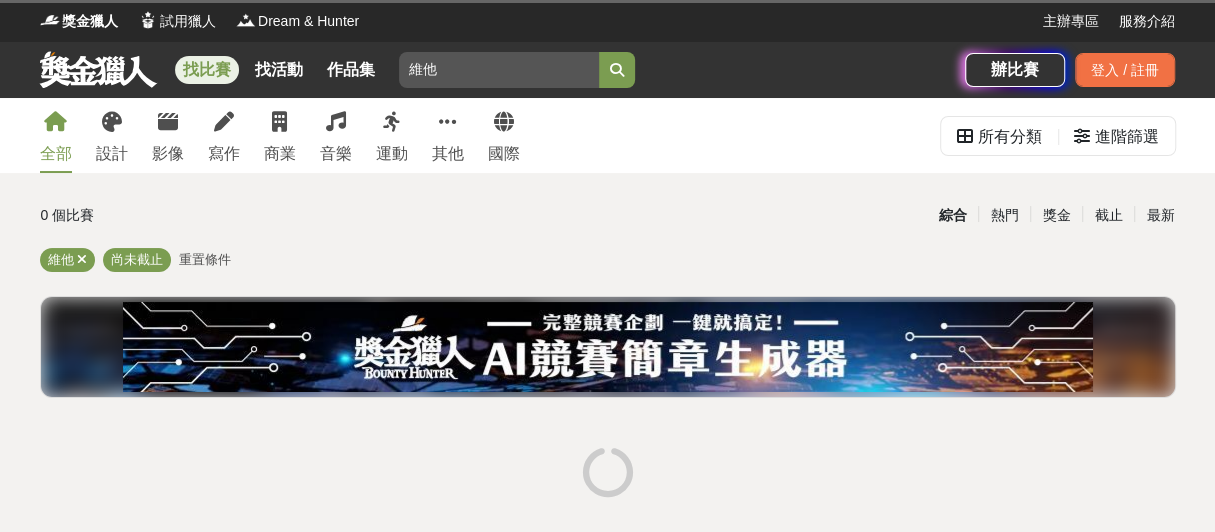 scroll, scrollTop: 99, scrollLeft: 0, axis: vertical 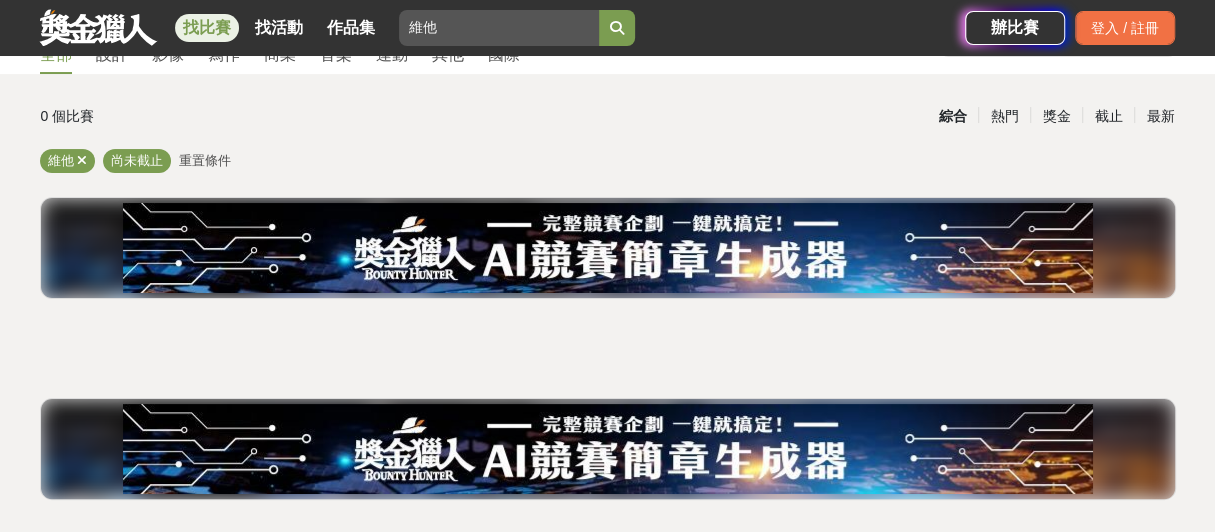 click on "重置條件" at bounding box center (205, 160) 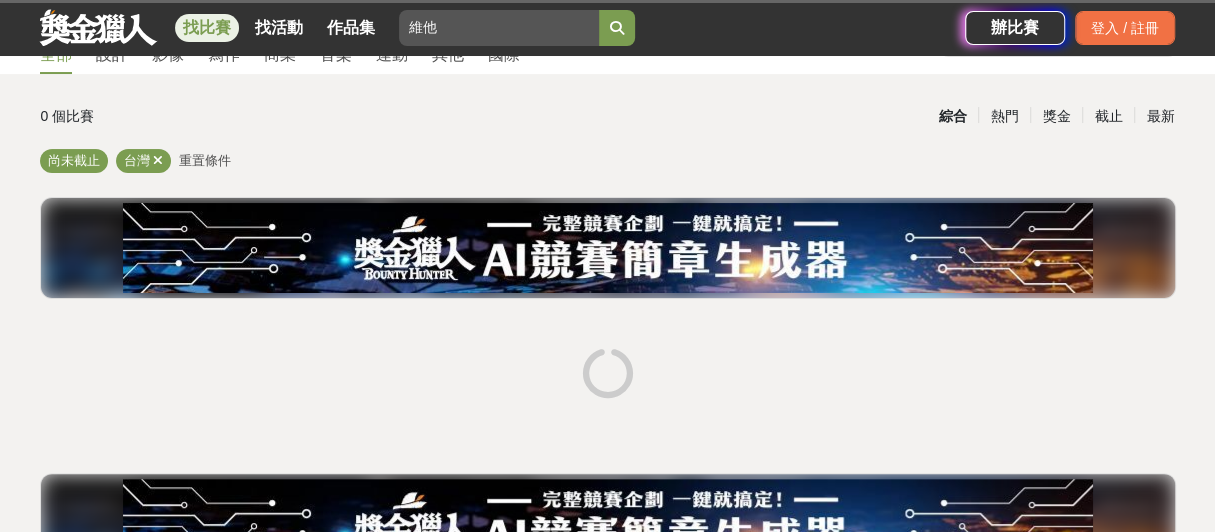 click on "重置條件" at bounding box center (205, 160) 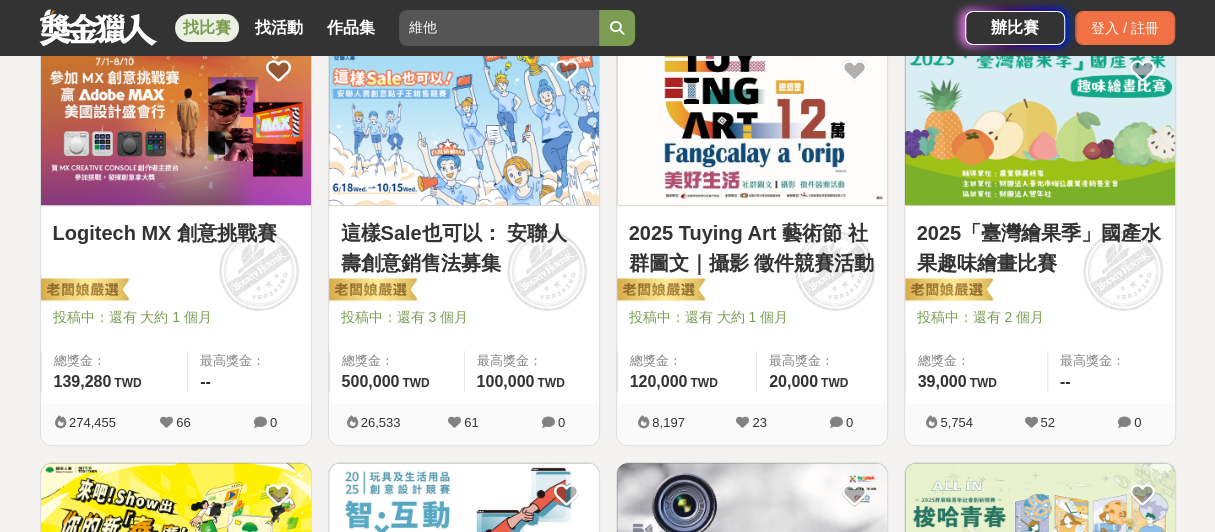 scroll, scrollTop: 200, scrollLeft: 0, axis: vertical 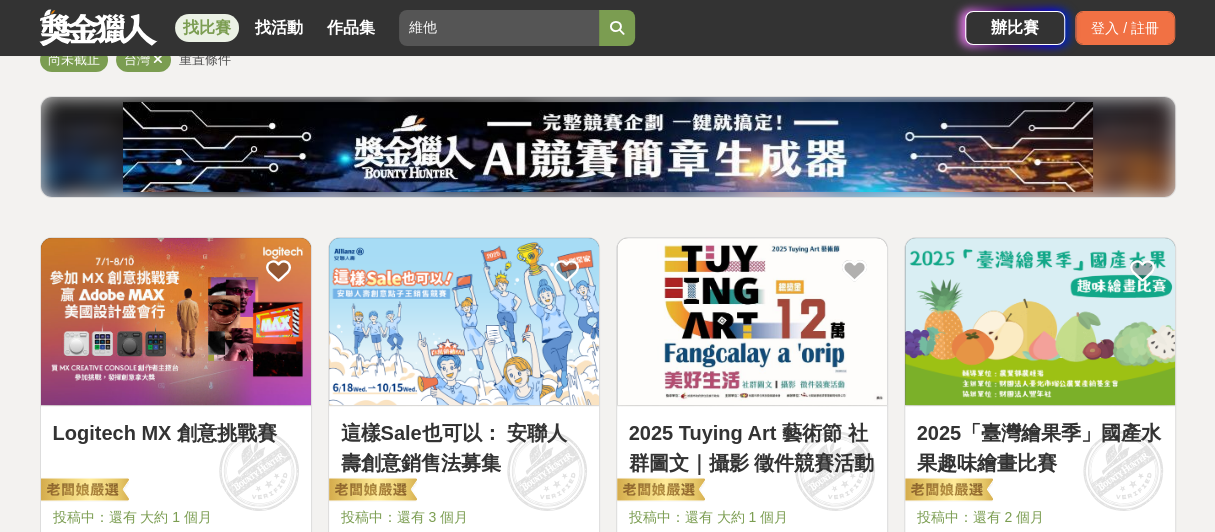 click on "維他" at bounding box center (499, 28) 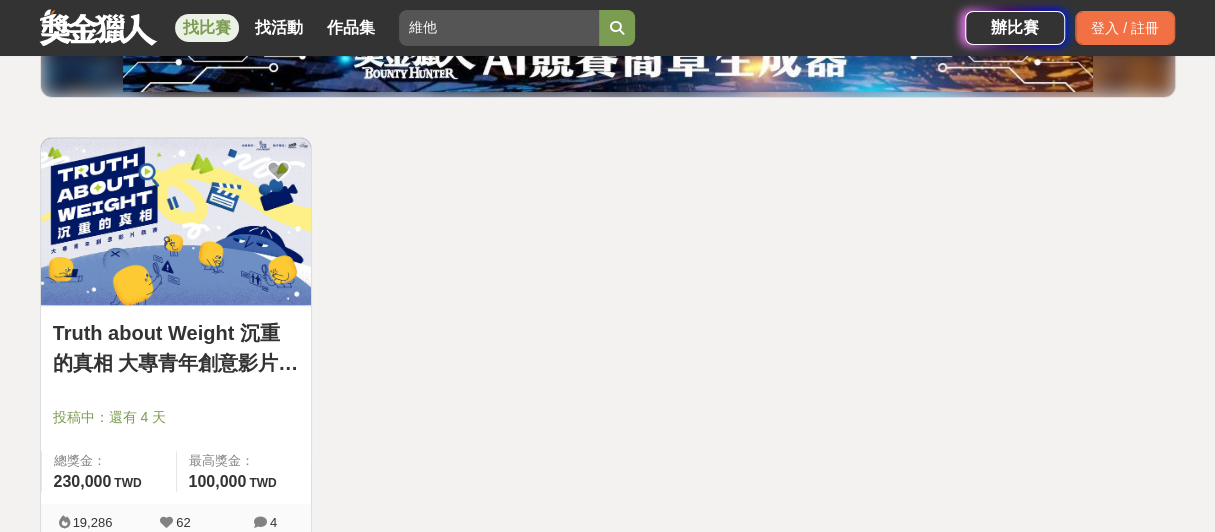 scroll, scrollTop: 200, scrollLeft: 0, axis: vertical 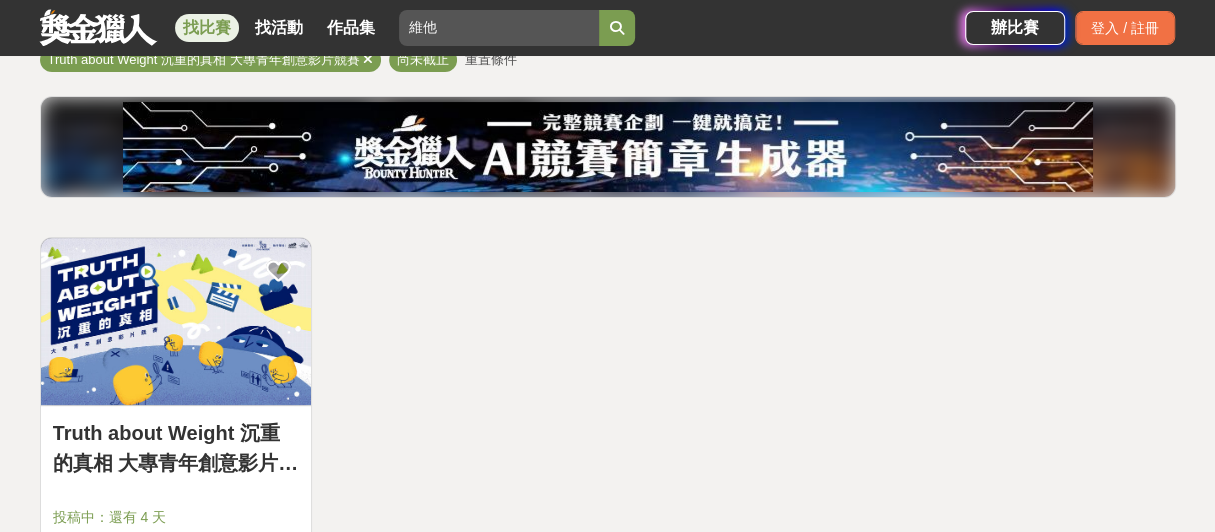 click at bounding box center (617, 28) 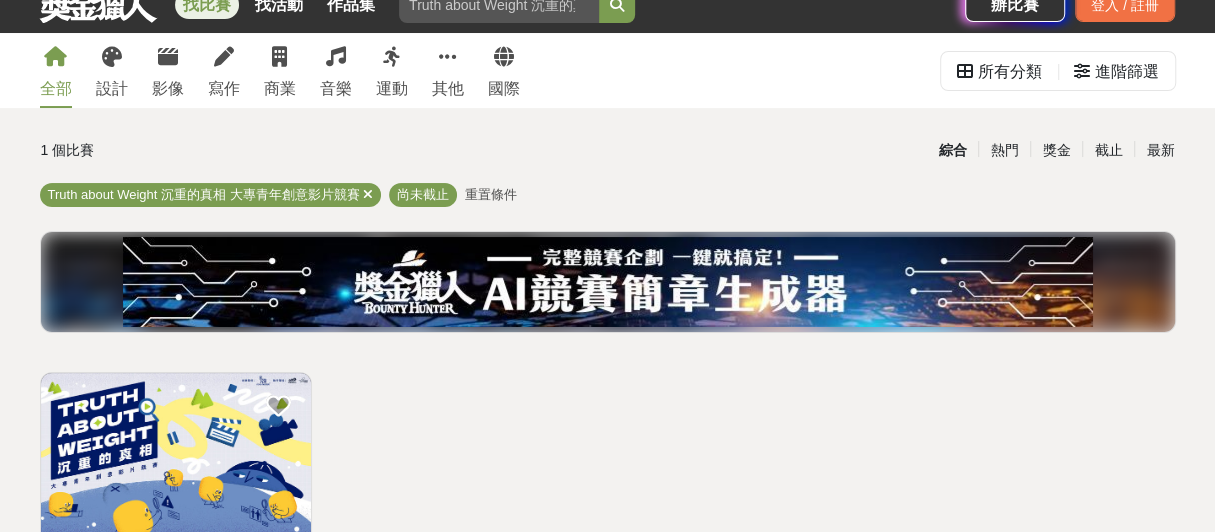 scroll, scrollTop: 0, scrollLeft: 0, axis: both 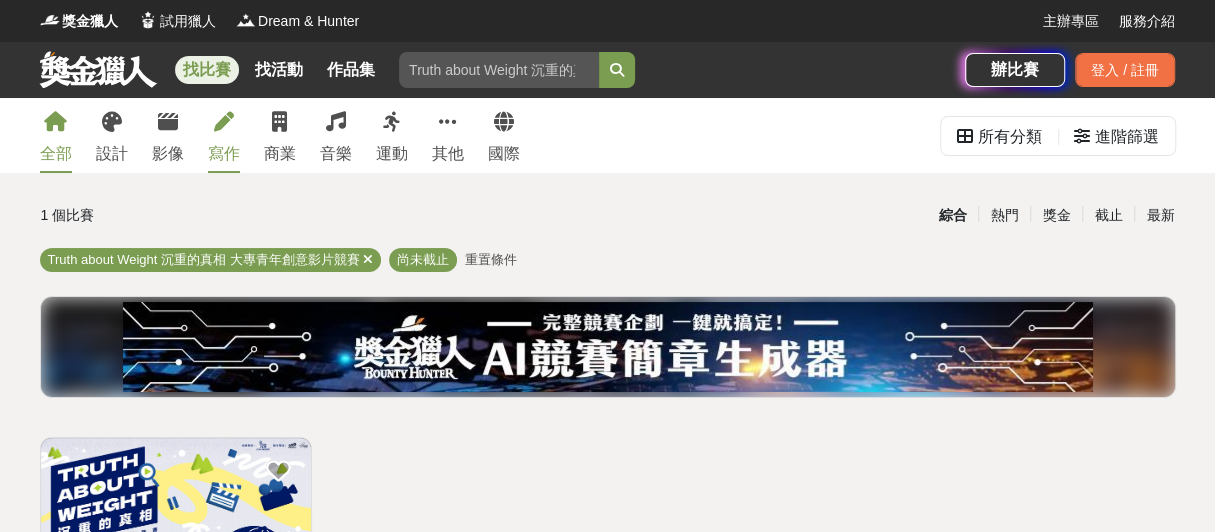 type 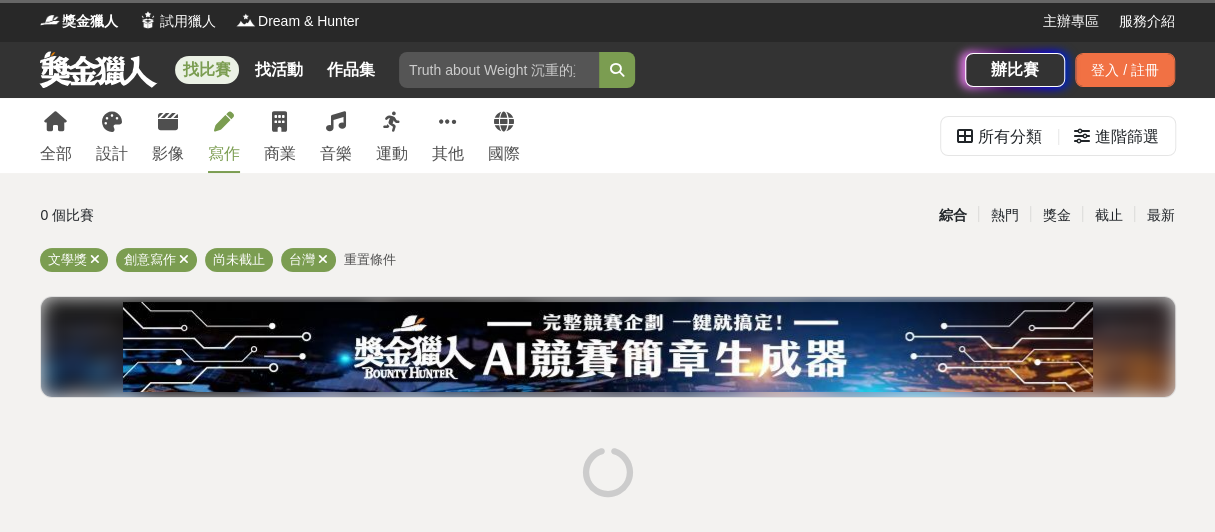 click on "重置條件" at bounding box center [370, 259] 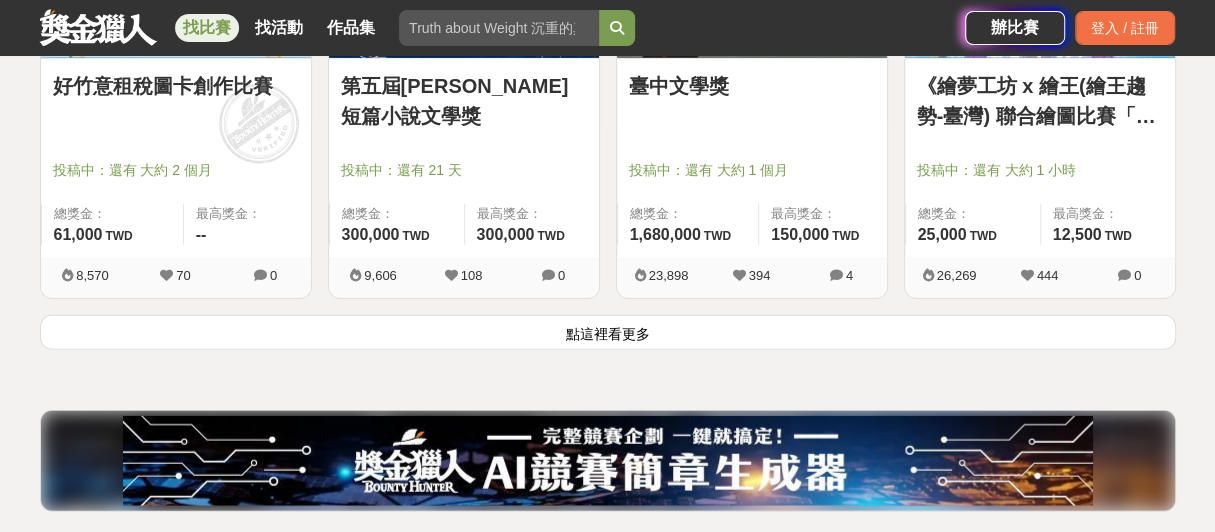 scroll, scrollTop: 2700, scrollLeft: 0, axis: vertical 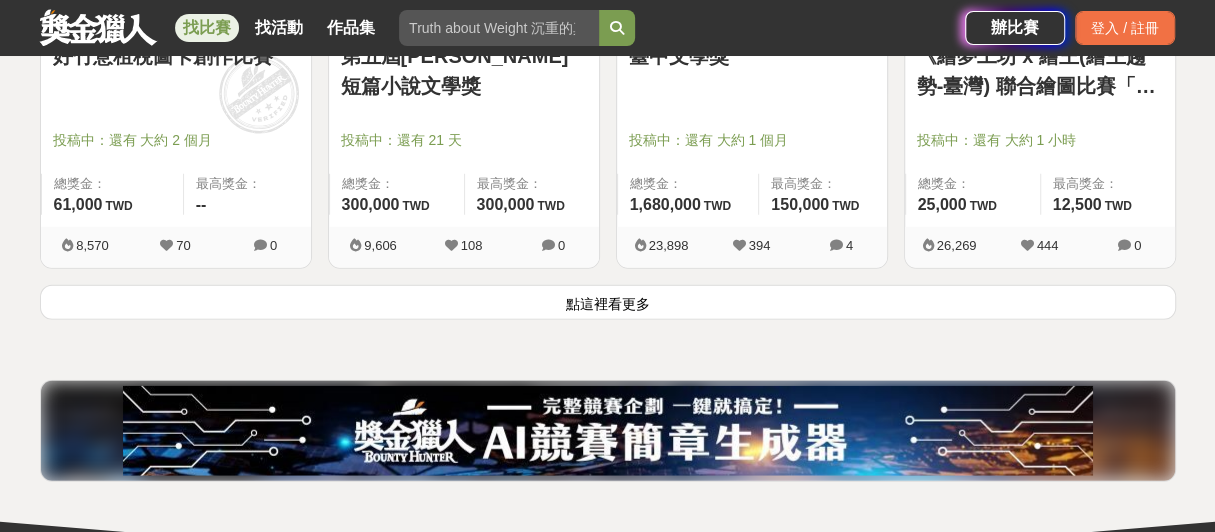 click on "點這裡看更多" at bounding box center (608, 302) 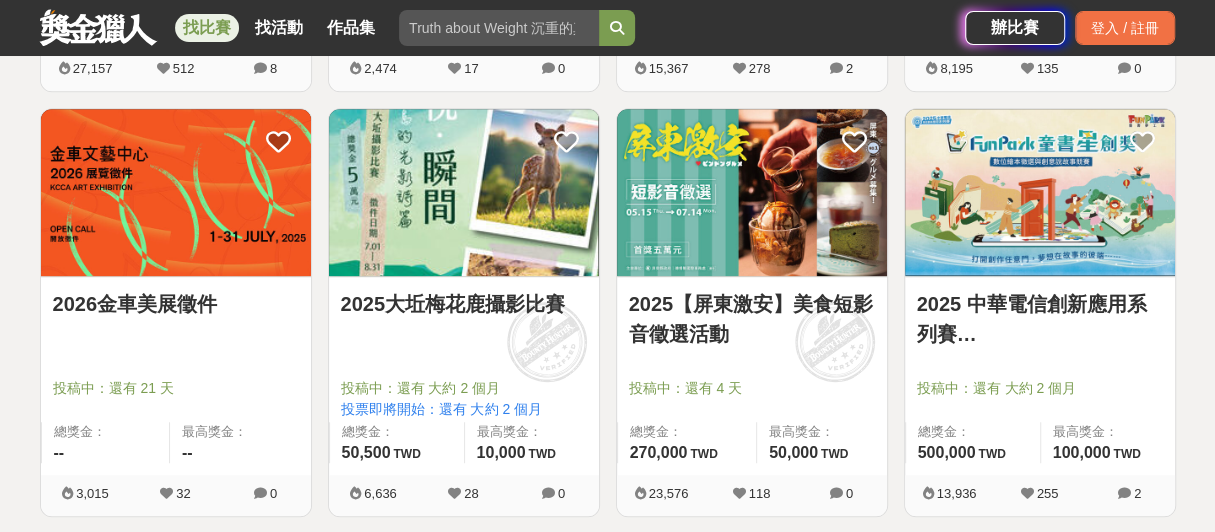 scroll, scrollTop: 5100, scrollLeft: 0, axis: vertical 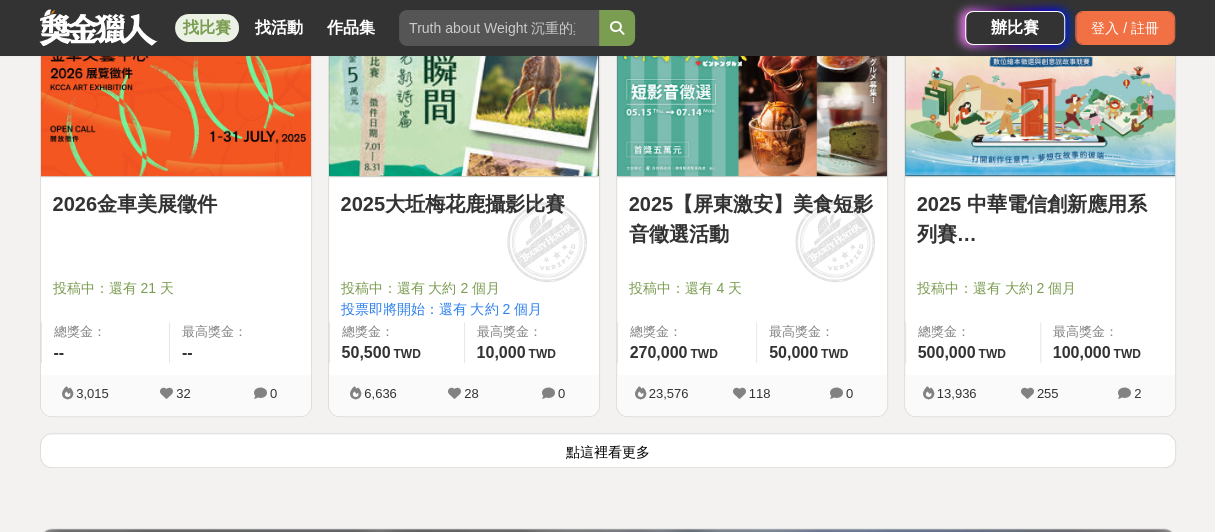 click on "點這裡看更多" at bounding box center [608, 450] 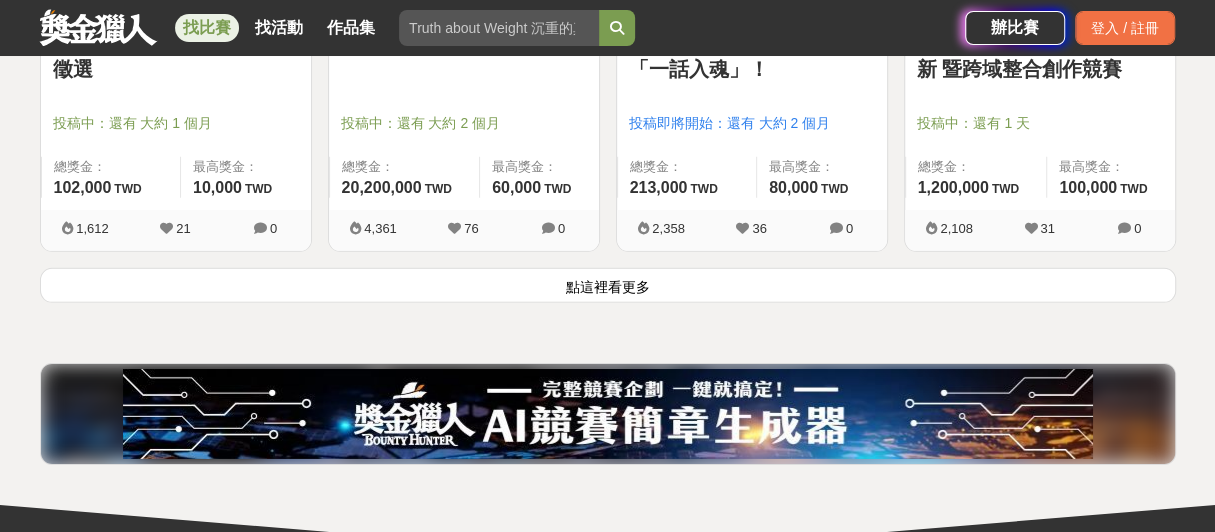 scroll, scrollTop: 7900, scrollLeft: 0, axis: vertical 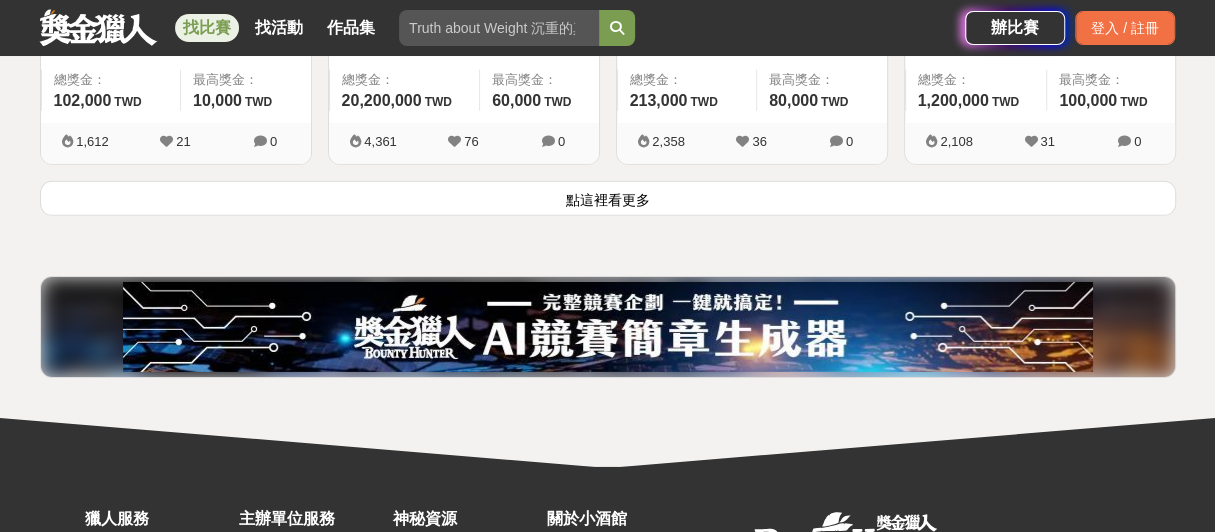click on "點這裡看更多" at bounding box center [608, 198] 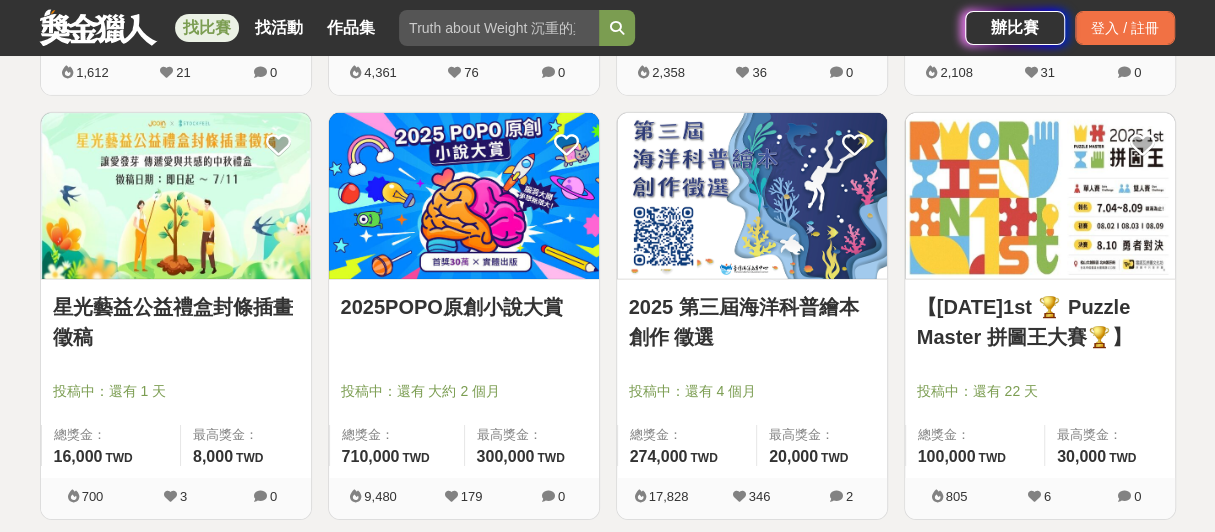 scroll, scrollTop: 8000, scrollLeft: 0, axis: vertical 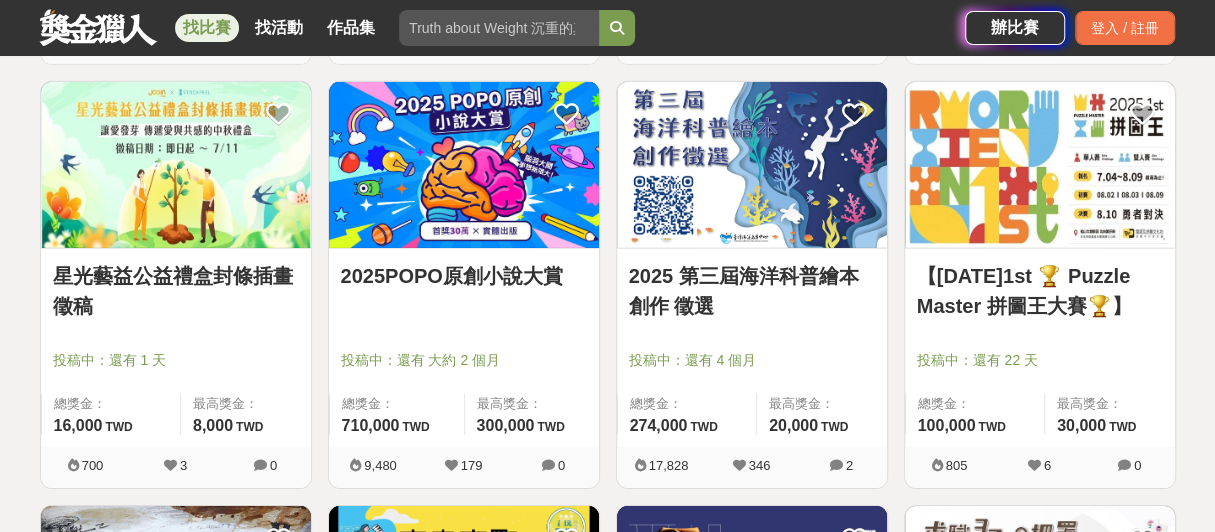 click on "【[DATE]1st 🏆 Puzzle Master 拼圖王大賽🏆】" at bounding box center [1040, 291] 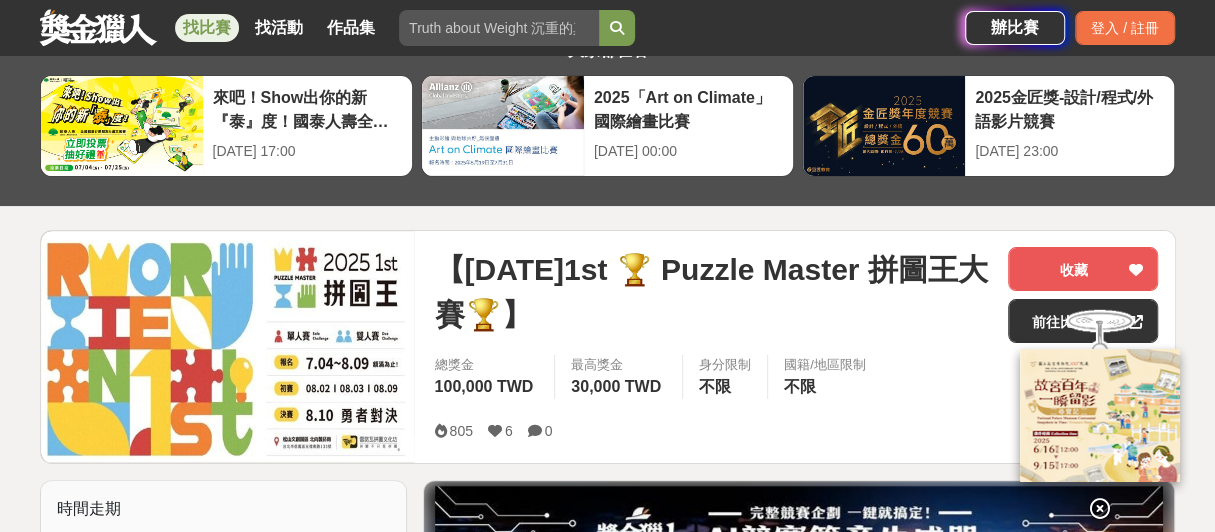 scroll, scrollTop: 200, scrollLeft: 0, axis: vertical 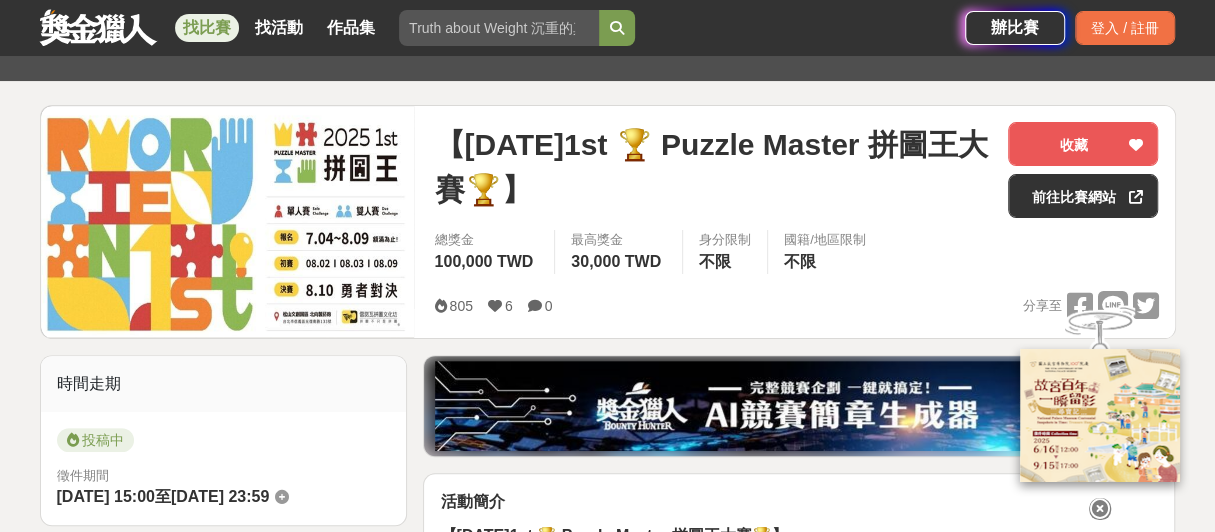 click on "大家都在看 來吧！Show出你的新『泰』度！國泰人壽全國創意行銷提案&圖文競賽 [DATE] 17:00 2025「Art on Climate」國際繪畫比賽 [DATE] 00:00 2025金匠獎-設計/程式/外語影片競賽 [DATE] 23:00 【[DATE]1st 🏆 Puzzle Master 拼圖王大賽🏆】 收藏 前往比賽網站 總獎金 100,000   TWD 最高獎金 30,000   TWD 身分限制 不限 國籍/地區限制 不限 805 6 0 分享至 收藏 前往比賽網站 時間走期 投稿中 徵件期間 [DATE] 15:00  至  [DATE] 23:59 主辦單位 [PERSON_NAME]瓦拼圖文化坊 協辦/執行： [PERSON_NAME]瓦拼圖文化坊 電話： [PHONE_NUMBER] Email： [EMAIL_ADDRESS][DOMAIN_NAME] 國家/地區： 台灣 相關分類與標籤 其他 拼圖 拼圖王大賽 報名日期 比賽位置 報名費 單人賽 雙人賽 比賽日程 賽制規則 主持人 完賽證明 活動刊登資訊 刊登者： 廣場精靈光光 刊登時間： [DATE] 15:00 最後更新： [DATE] 22:00 收藏者 看更多 林 [PERSON_NAME] W" at bounding box center [607, 2386] 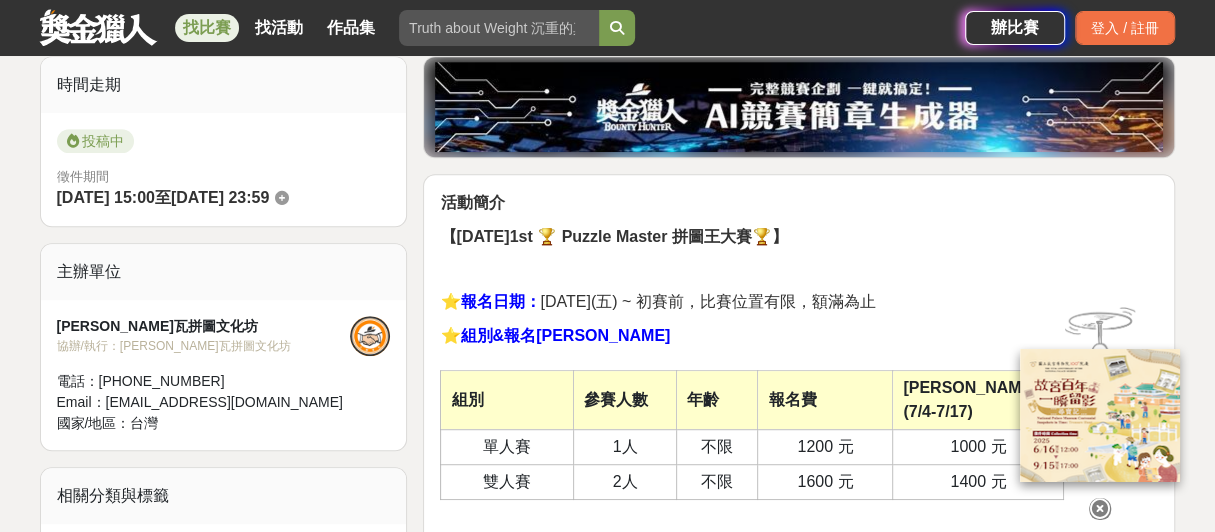 scroll, scrollTop: 600, scrollLeft: 0, axis: vertical 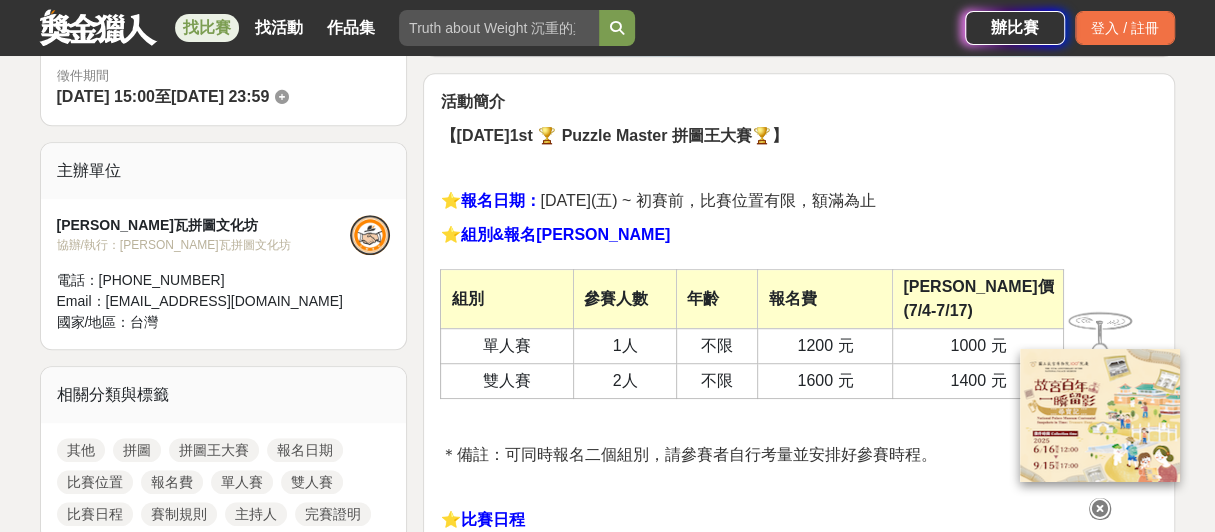 click at bounding box center [1100, 505] 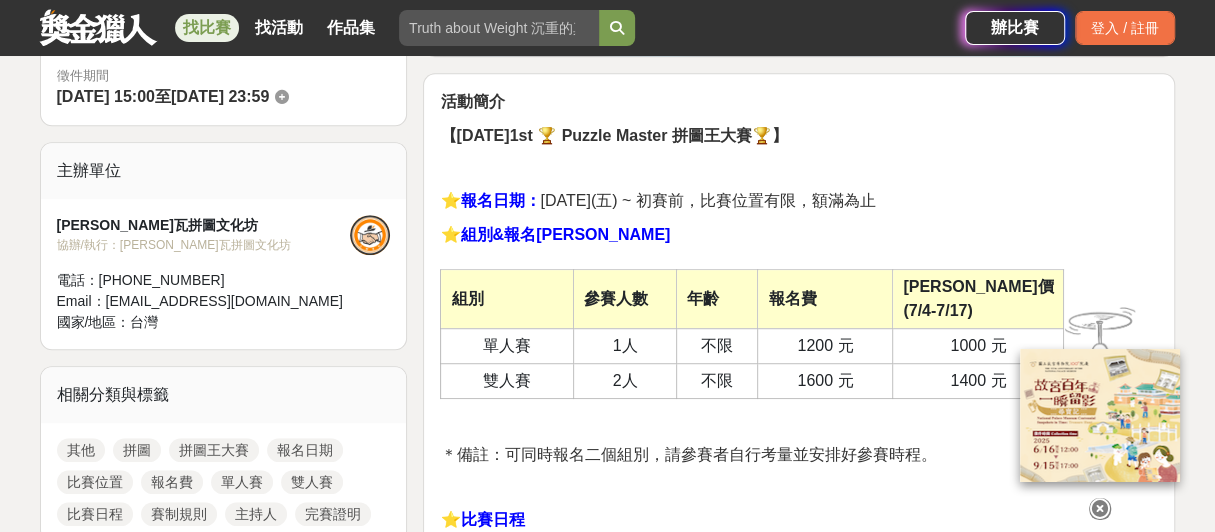 click on "＊備註：可同時報名二個組別，請參賽者自行考量並安排好參賽時程。" at bounding box center (688, 454) 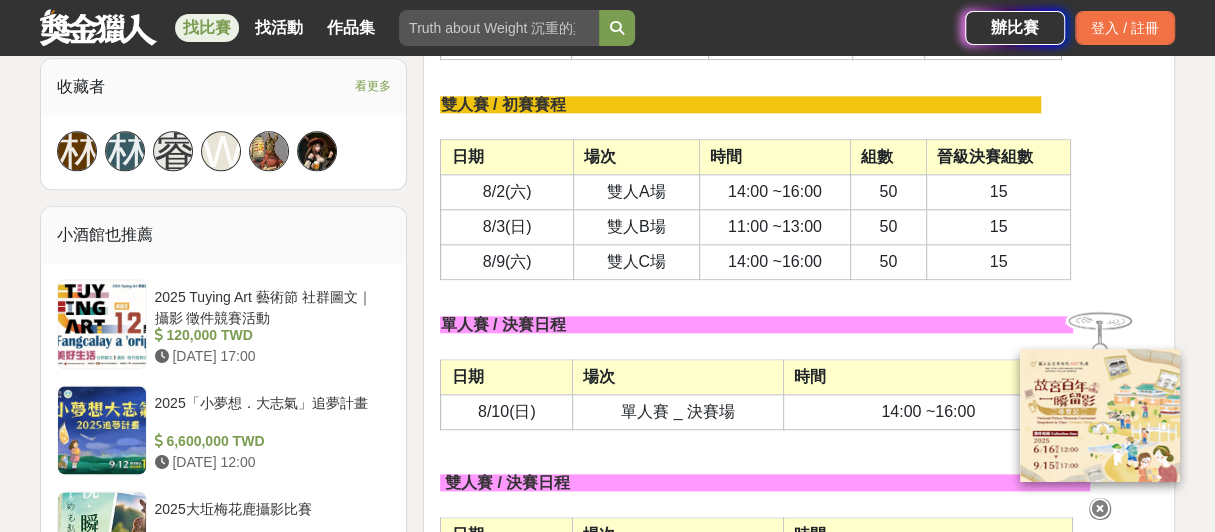 scroll, scrollTop: 1299, scrollLeft: 0, axis: vertical 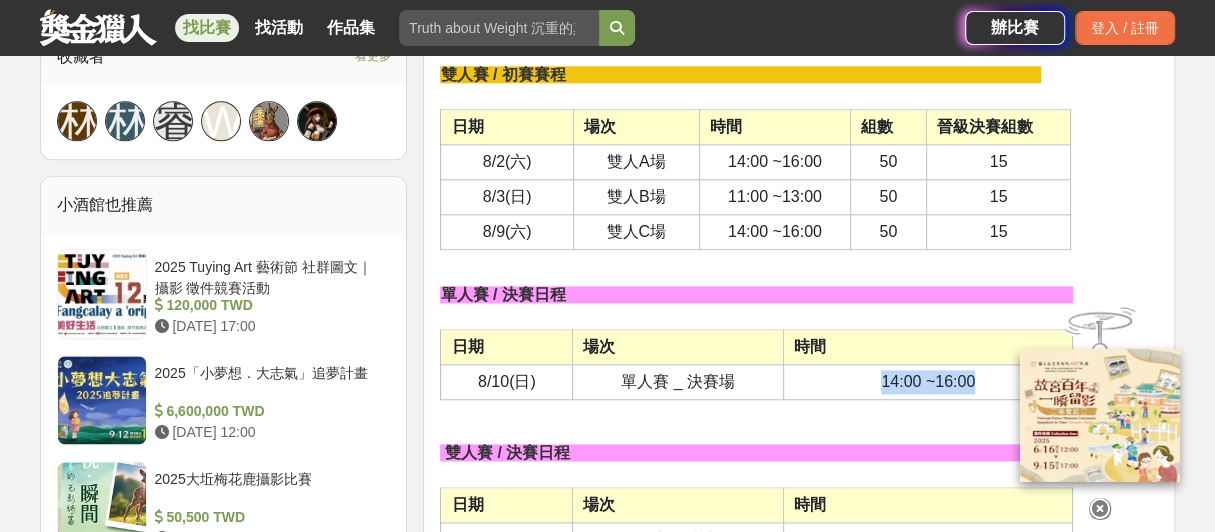 drag, startPoint x: 881, startPoint y: 383, endPoint x: 969, endPoint y: 378, distance: 88.14193 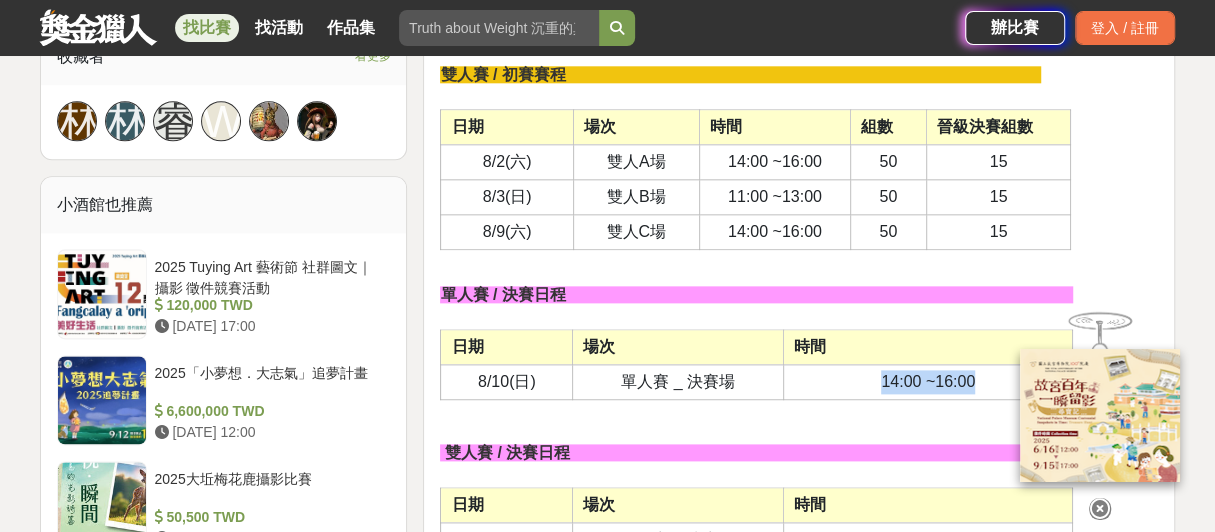 click on "14:00 ~16:00" at bounding box center [928, 381] 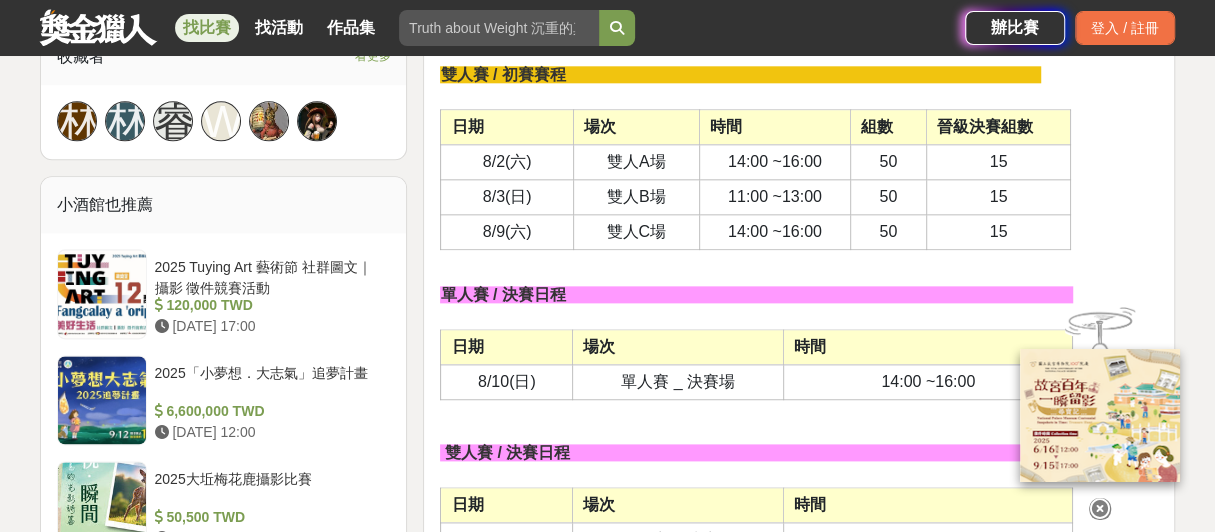 click at bounding box center [799, 262] 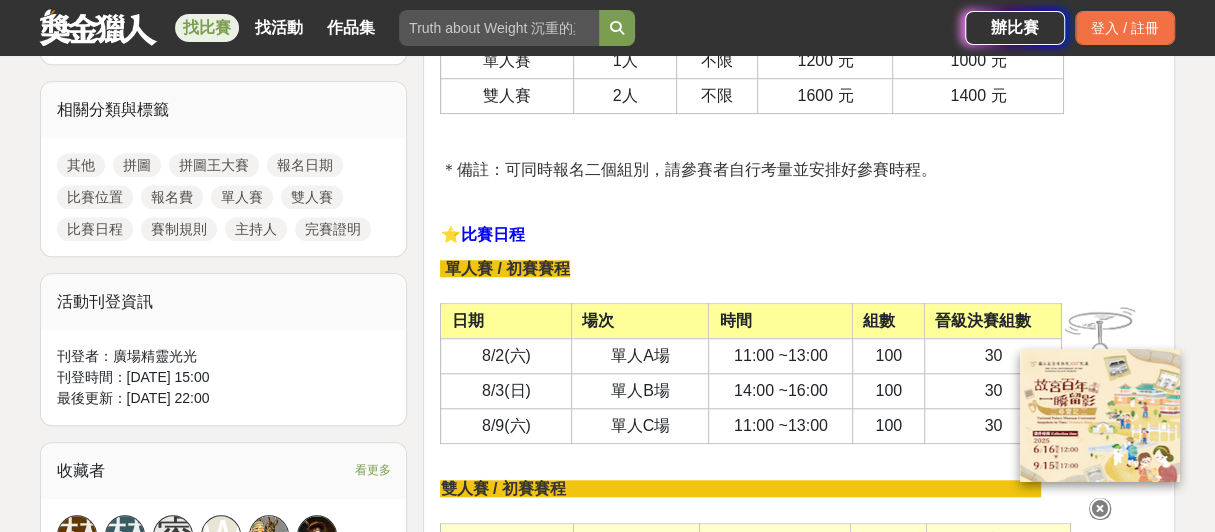 scroll, scrollTop: 1000, scrollLeft: 0, axis: vertical 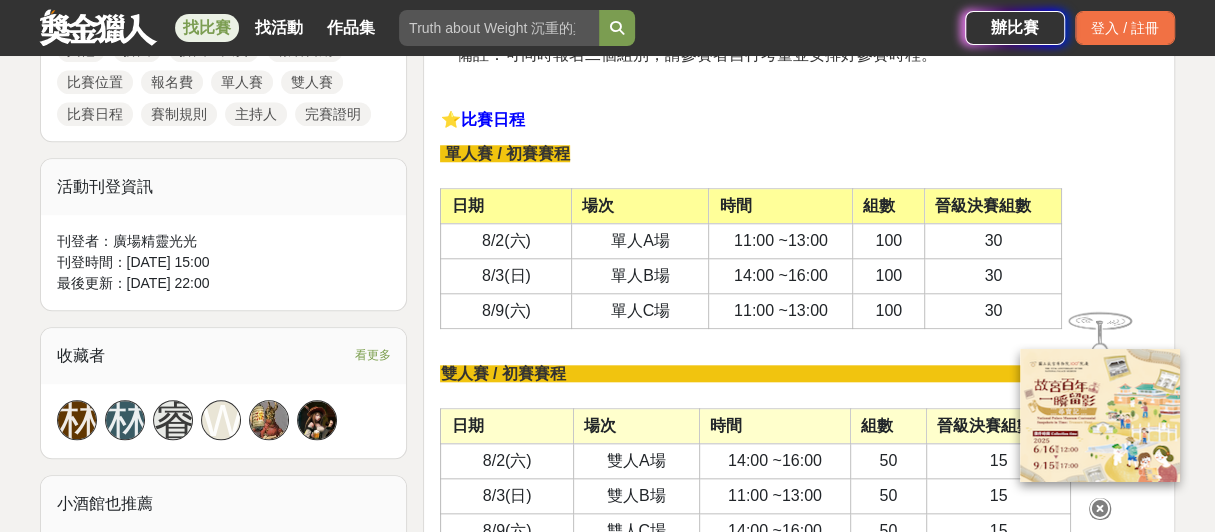 click on "活動簡介 【[DATE]1st 🏆 Puzzle Master 拼圖王大賽🏆】   ⭐️  報名日期： [DATE](五) ~ 初賽前，比賽位置有限，額滿為止 ⭐️  組別&報名費 組別 參賽人數 年齡 報名費 早鳥優惠價 (7/4-7/17) 單人賽 1人 不限 1200 元 1000 元 雙人賽 2人 不限 1600 元 1400 元             ＊備註：可同時報名二個組別，請參賽者自行考量並安排好參賽時程。   ⭐️  比賽日程     單人賽 / 初賽賽程                                                                                                                          日期 場次 時間 組數 晉級決賽組數 8/2(六) 單人A場 11:00 ~13:00 100 30 8/3(日) 單人B場 14:00 ~16:00 100 30 8/9(六) 單人C場 11:00 ~13:00 100 30             雙人賽 / 初賽賽程               日期 場次 時間 組數 晉級決賽組數 8/2(六) 雙人A場 14:00 ~16:00 50 15 8/3(日) 雙人B場 50 15" at bounding box center (799, 1778) 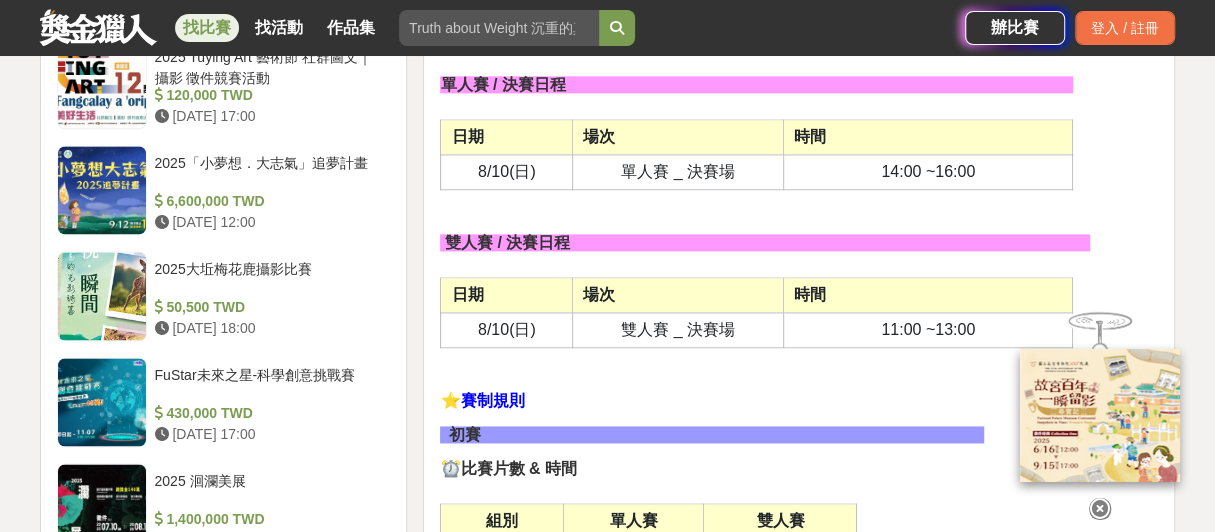 scroll, scrollTop: 1600, scrollLeft: 0, axis: vertical 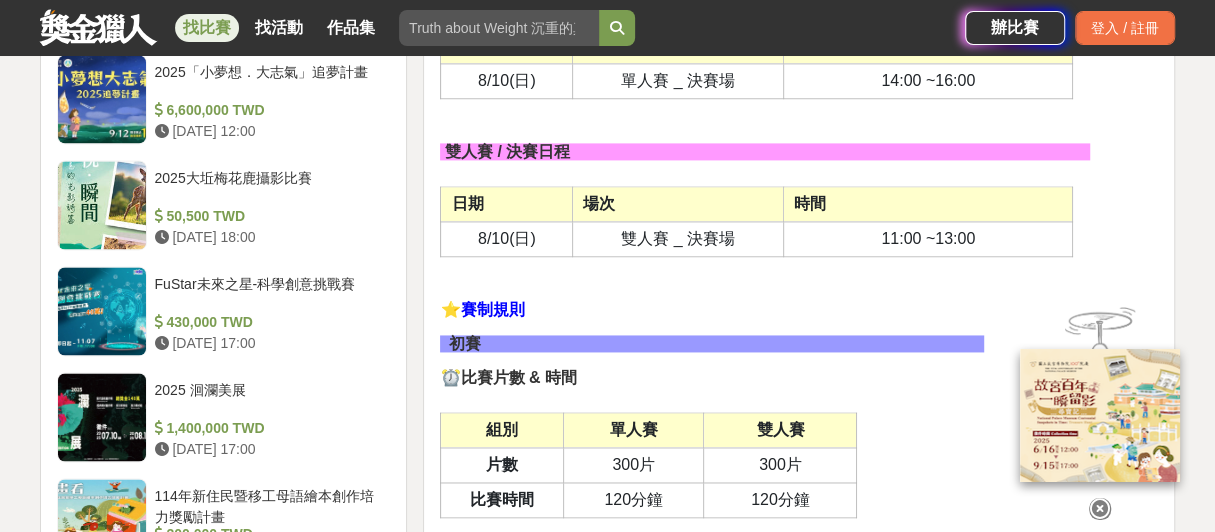 click at bounding box center [799, 277] 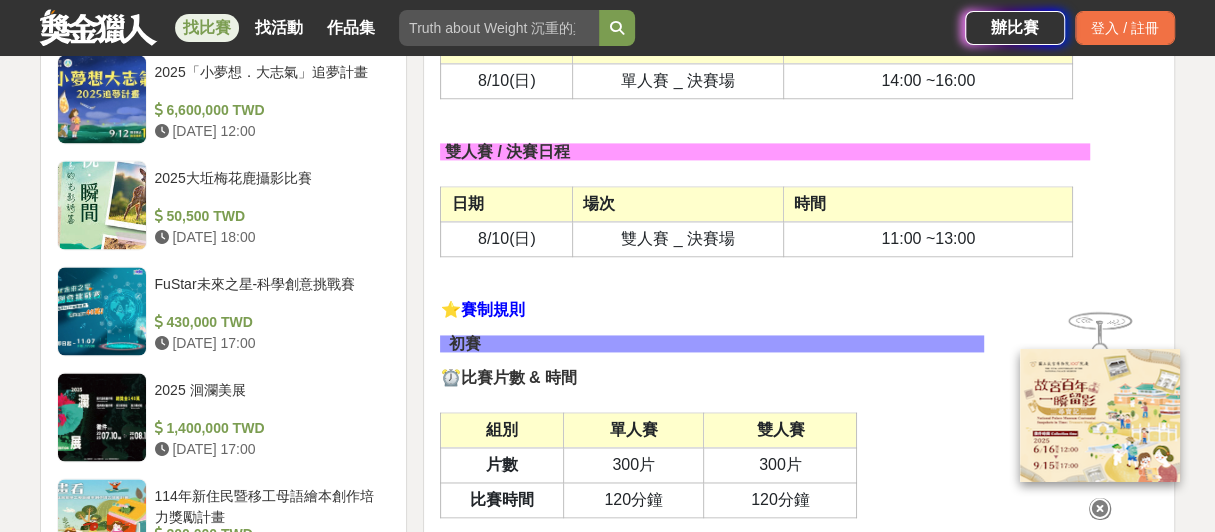 click at bounding box center [1100, 509] 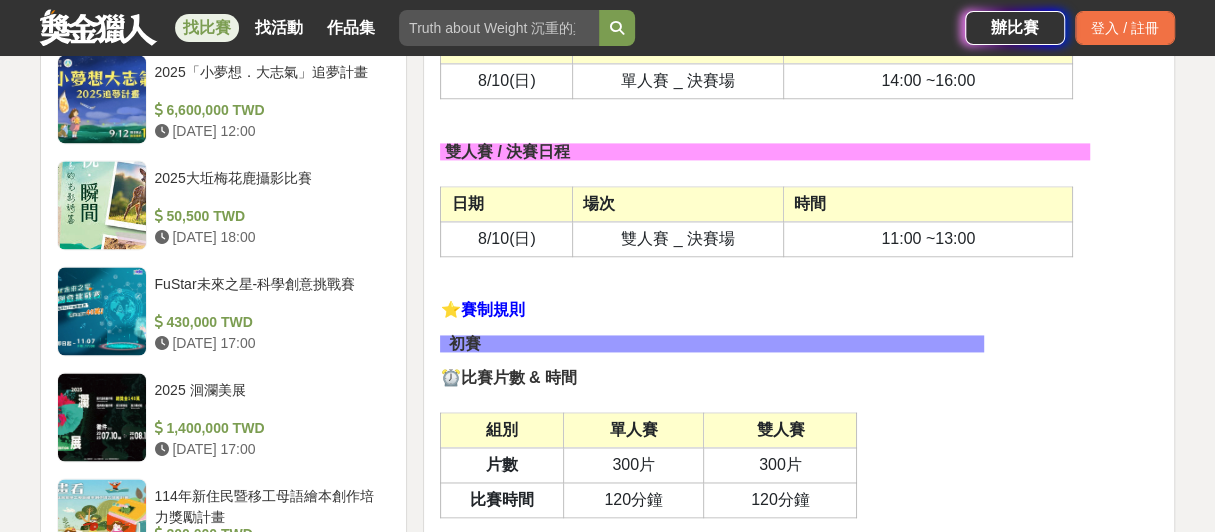 click on "活動簡介 【[DATE]1st 🏆 Puzzle Master 拼圖王大賽🏆】   ⭐️  報名日期： [DATE](五) ~ 初賽前，比賽位置有限，額滿為止 ⭐️  組別&報名費 組別 參賽人數 年齡 報名費 早鳥優惠價 (7/4-7/17) 單人賽 1人 不限 1200 元 1000 元 雙人賽 2人 不限 1600 元 1400 元             ＊備註：可同時報名二個組別，請參賽者自行考量並安排好參賽時程。   ⭐️  比賽日程     單人賽 / 初賽賽程                                                                                                                          日期 場次 時間 組數 晉級決賽組數 8/2(六) 單人A場 11:00 ~13:00 100 30 8/3(日) 單人B場 14:00 ~16:00 100 30 8/9(六) 單人C場 11:00 ~13:00 100 30             雙人賽 / 初賽賽程               日期 場次 時間 組數 晉級決賽組數 8/2(六) 雙人A場 14:00 ~16:00 50 15 8/3(日) 雙人B場 50 15" at bounding box center [799, 1095] 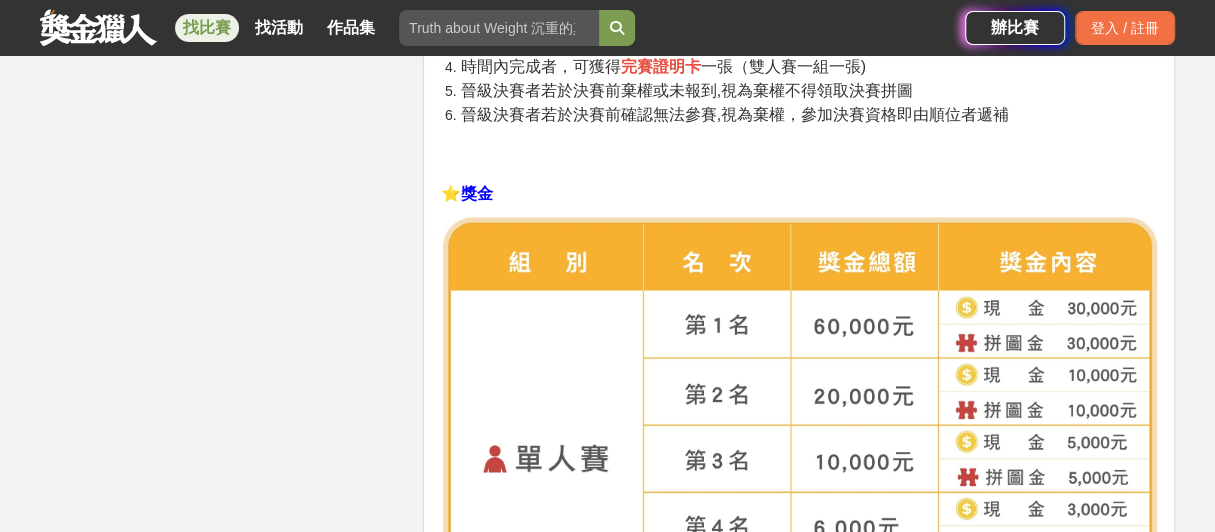 scroll, scrollTop: 3500, scrollLeft: 0, axis: vertical 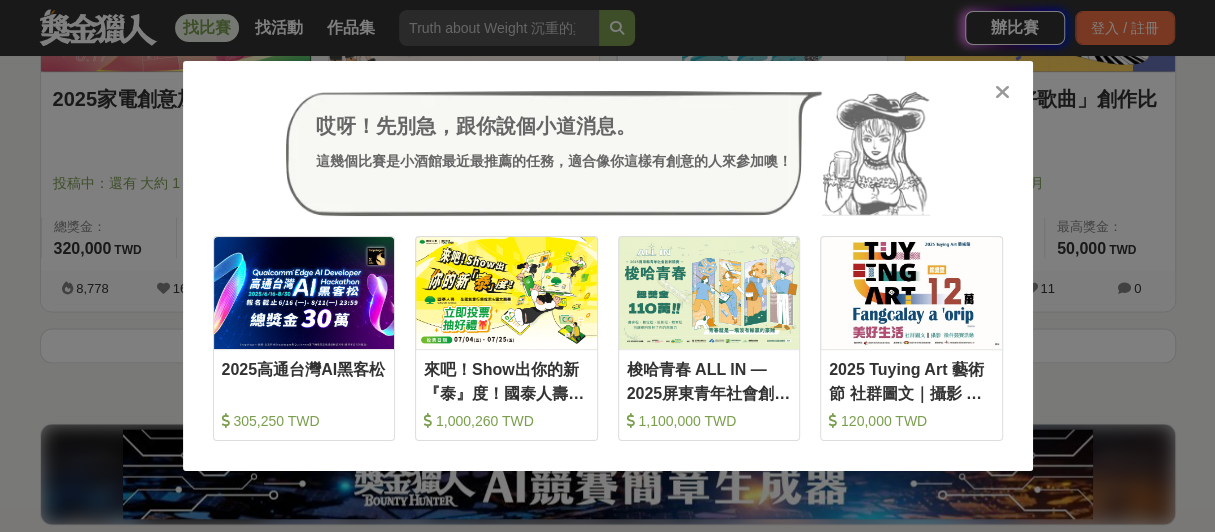 click at bounding box center [1002, 92] 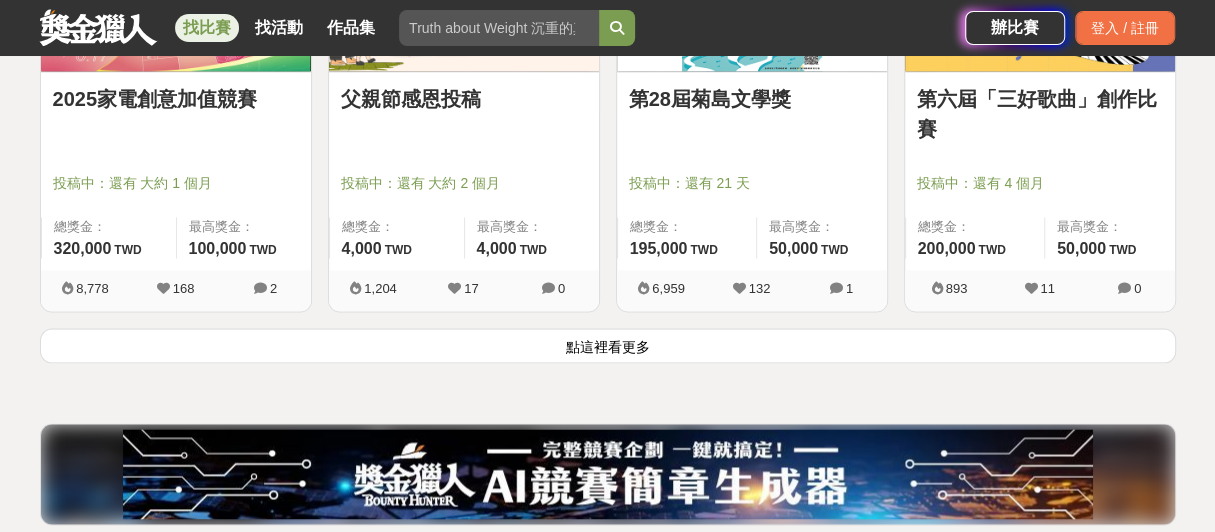 click on "點這裡看更多" at bounding box center (608, 345) 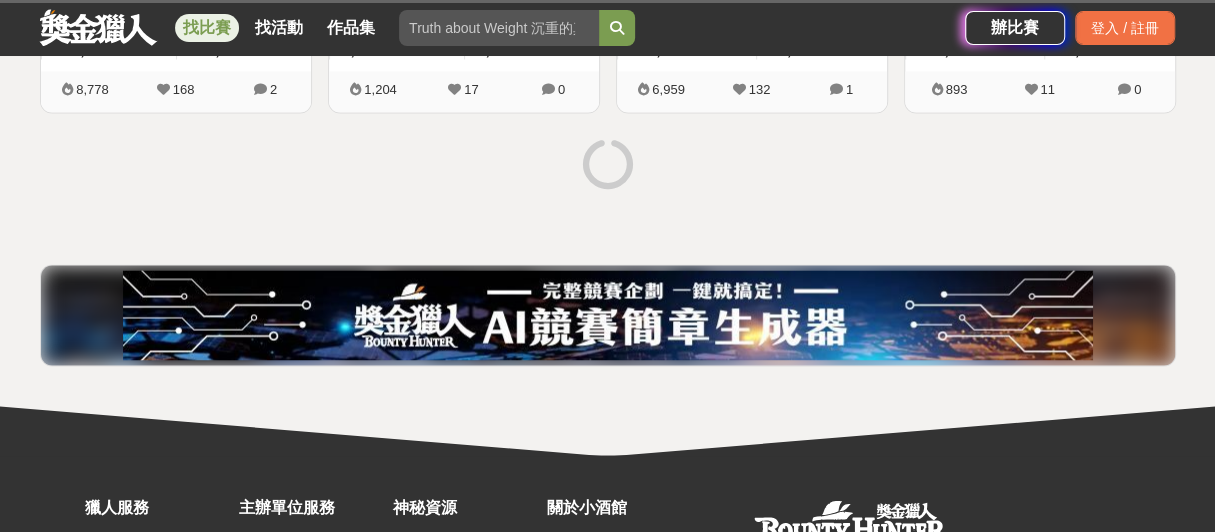 scroll, scrollTop: 10600, scrollLeft: 0, axis: vertical 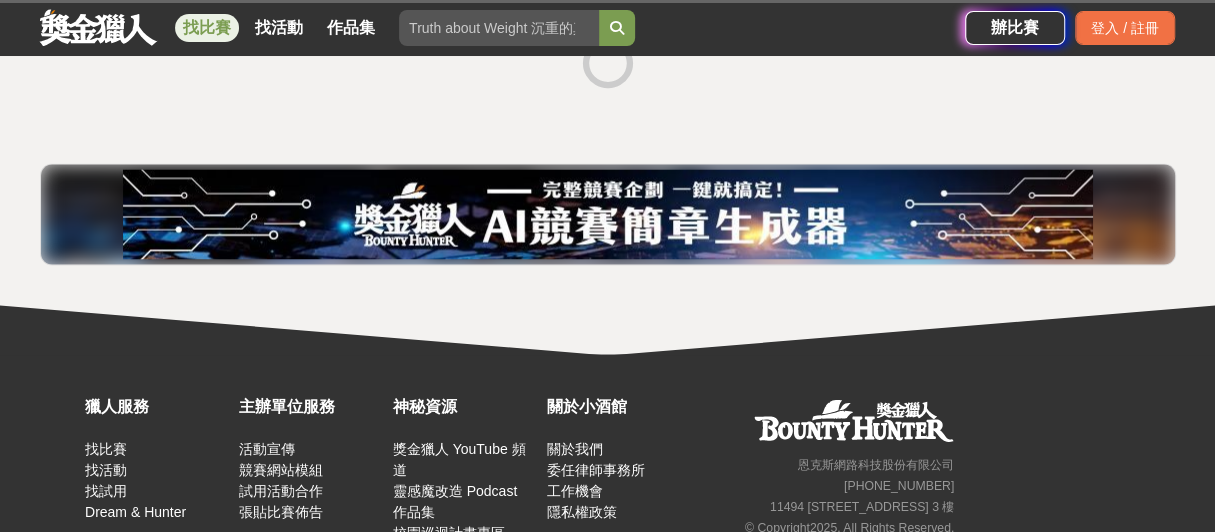 click on "全部 設計 影像 寫作 商業 音樂 運動 其他 國際 所有分類 進階篩選 872   個比賽 綜合 熱門 獎金 截止 最新 尚未截止 台灣 重置條件 Logitech MX 創意挑戰賽 投稿中：還有 大約 1 個月 總獎金： 139,280 139,280 TWD 最高獎金： -- 274,455 66 0 這樣Sale也可以： 安聯人壽創意銷售法募集 投稿中：還有 3 個月 總獎金： 500,000 500,000 TWD 最高獎金： 100,000 TWD 26,533 61 0 2025 Tuying Art 藝術節 社群圖文｜攝影 徵件競賽活動 投稿中：還有 大約 1 個月 總獎金： 120,000 120,000 TWD 最高獎金： 20,000 TWD 8,197 23 0 2025「臺灣繪果季」國產水果趣味繪畫比賽 投稿中：還有 2 個月 總獎金： 39,000 39,000 TWD 最高獎金： -- 5,754 52 0 來吧！Show出你的新『泰』度！國泰人壽全國創意行銷提案&圖文競賽 投票中：還有 15 天 總獎金： 1,000,260 100 萬 TWD 最高獎金： 180,000 TWD 183,801 755 0 2025 玩具及生活用品創意設計競賽 600,000 0" at bounding box center (607, -5074) 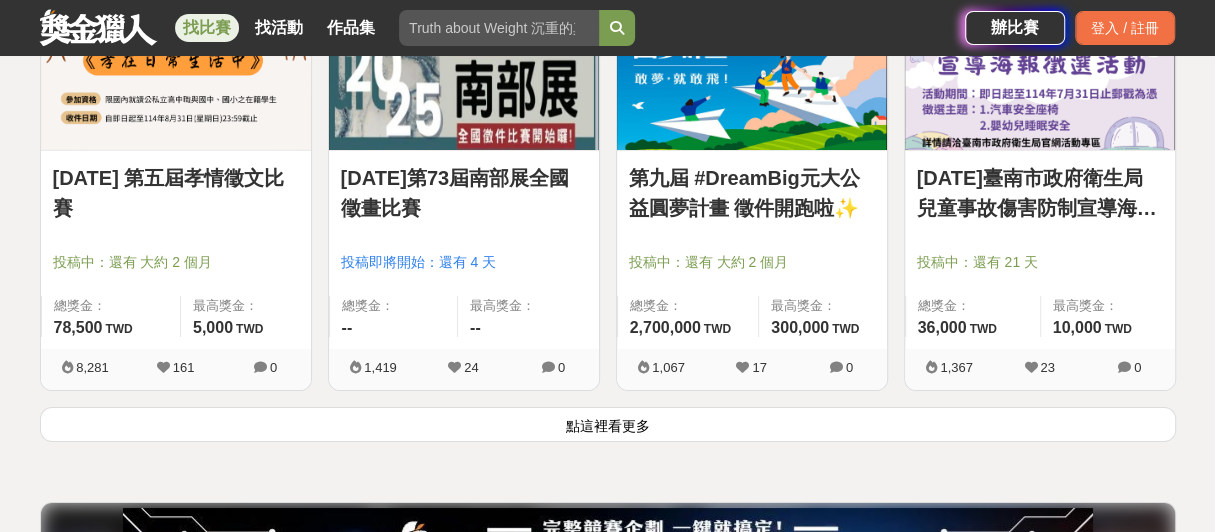 scroll, scrollTop: 12800, scrollLeft: 0, axis: vertical 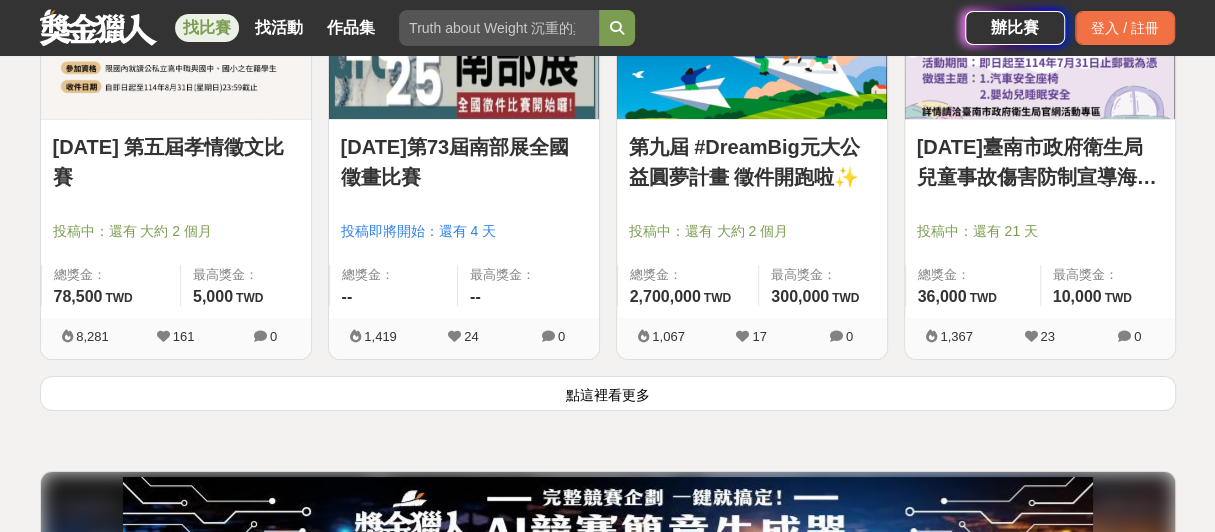 click on "點這裡看更多" at bounding box center [608, 393] 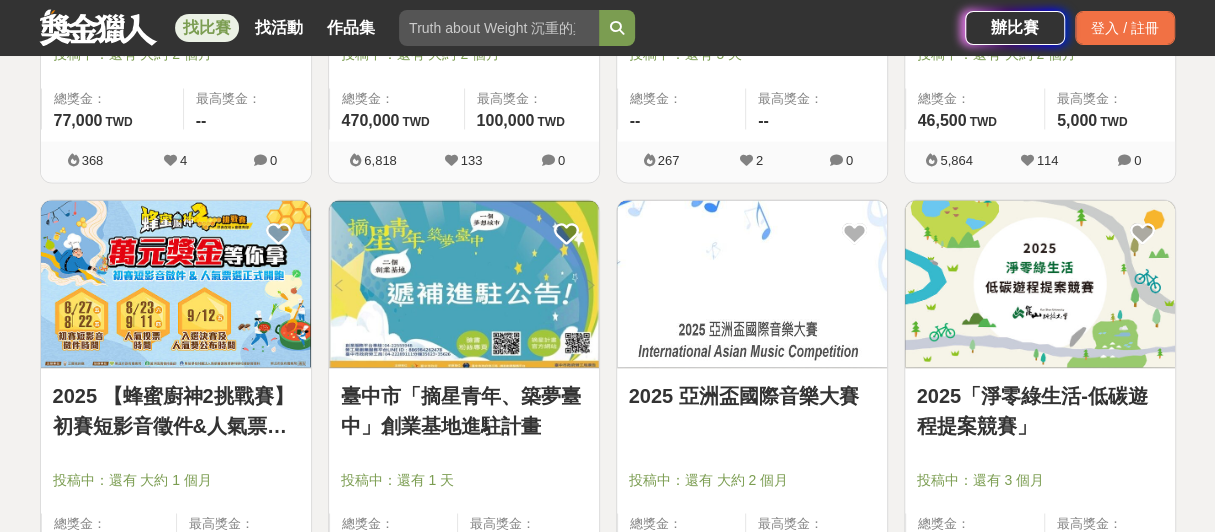 scroll, scrollTop: 15200, scrollLeft: 0, axis: vertical 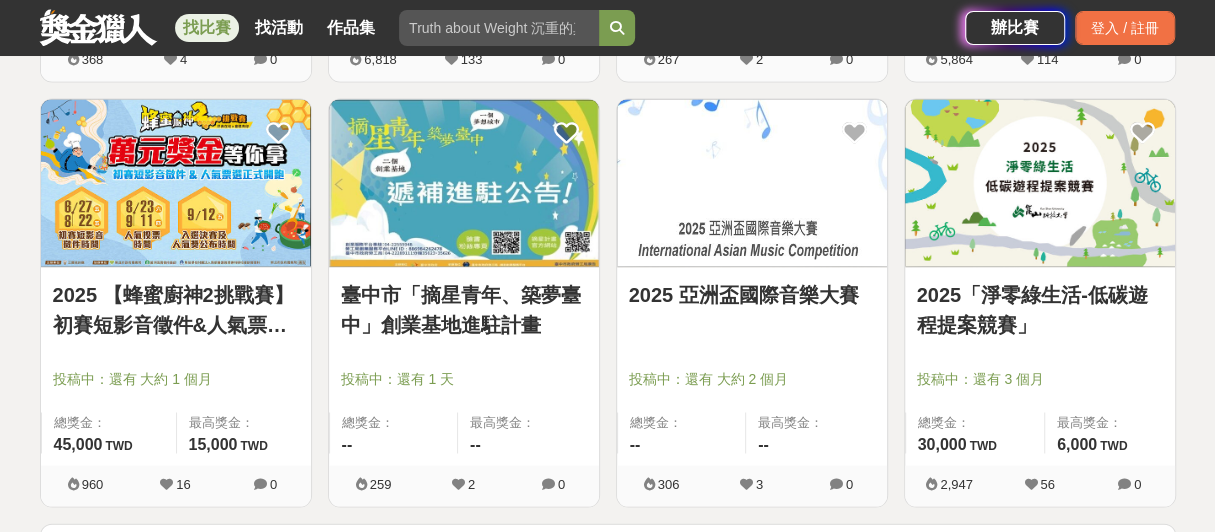 click on "第一屆 全國榮耀盃籃球賽3X3 投稿中：還有 5 天 總獎金： -- 最高獎金： -- 267 2 0" at bounding box center [752, -113] 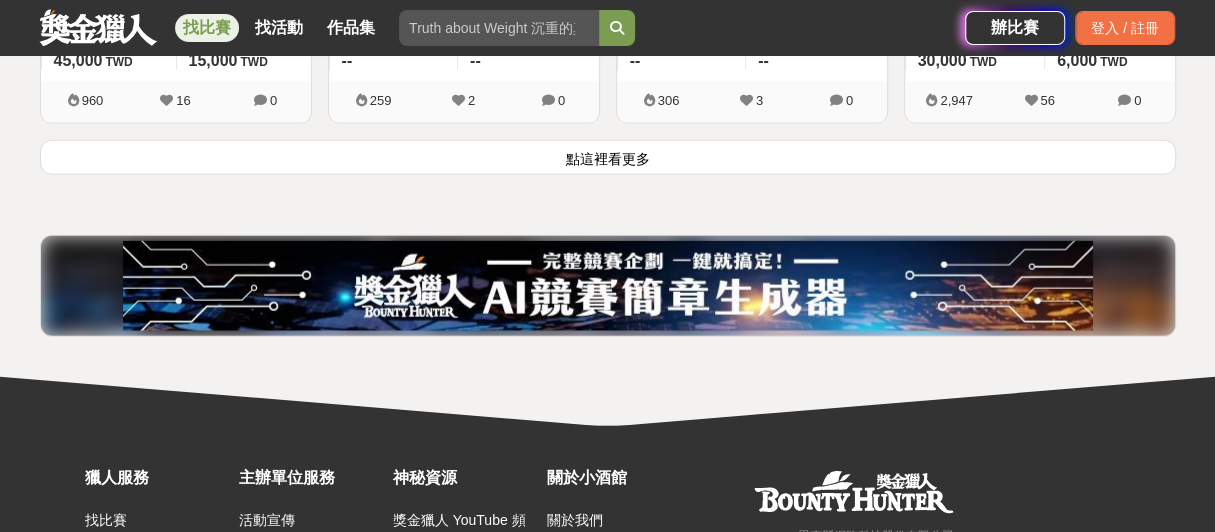 scroll, scrollTop: 15600, scrollLeft: 0, axis: vertical 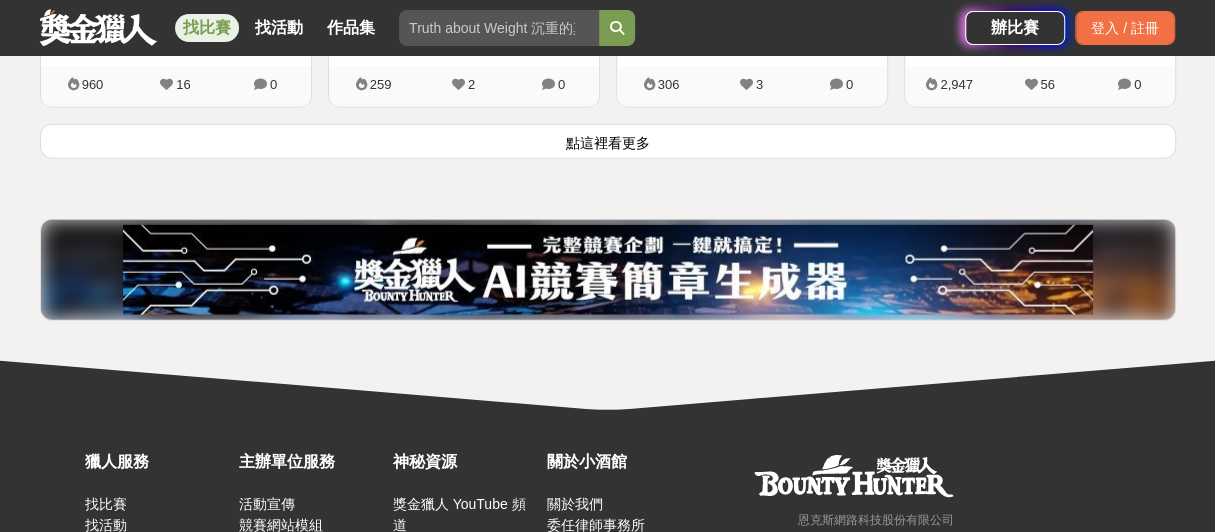 click on "點這裡看更多" at bounding box center [608, 141] 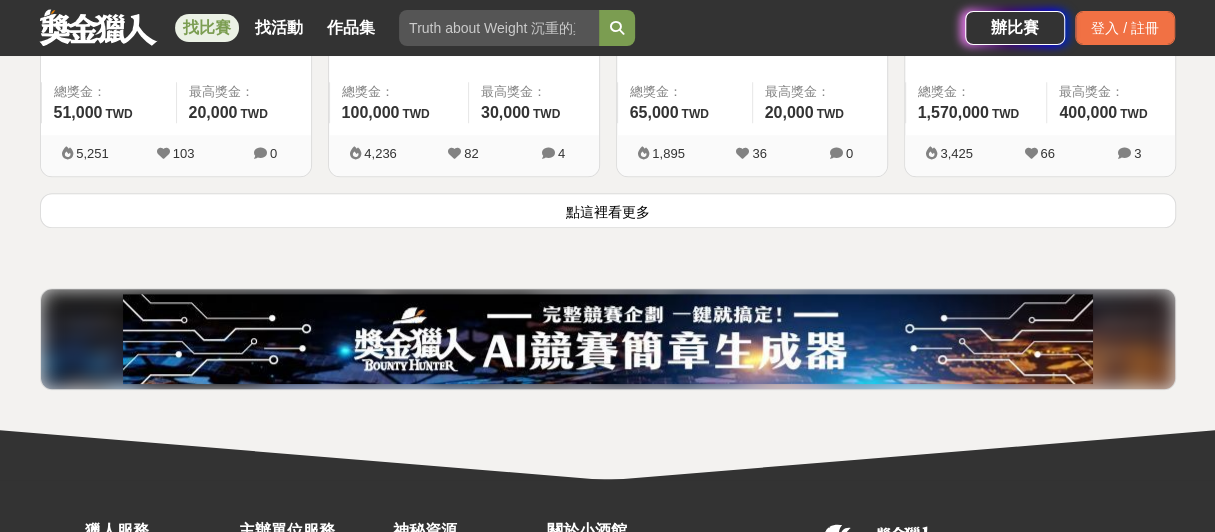 scroll, scrollTop: 18099, scrollLeft: 0, axis: vertical 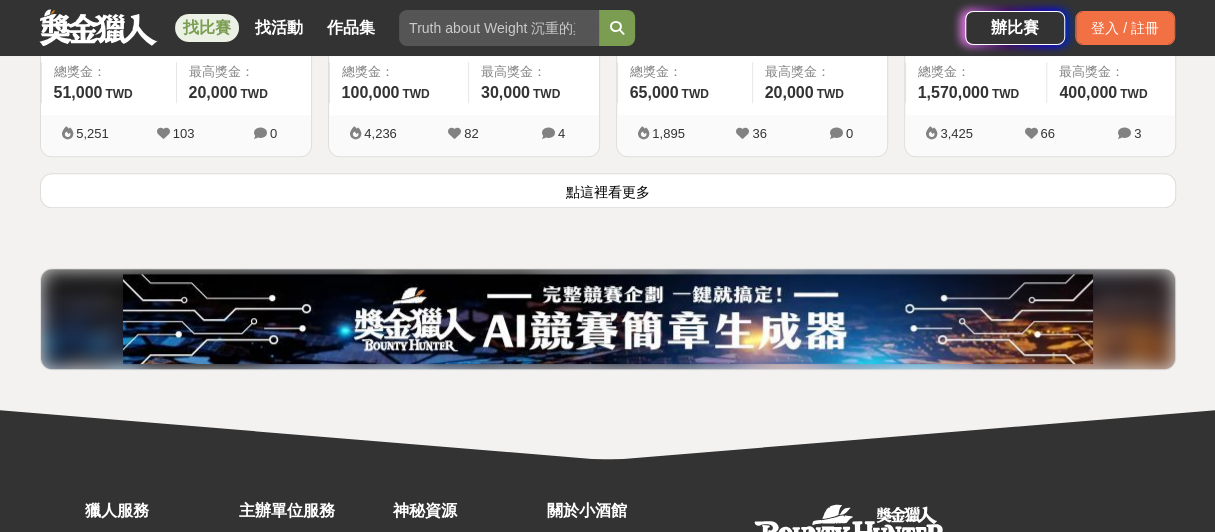 click at bounding box center [499, 28] 